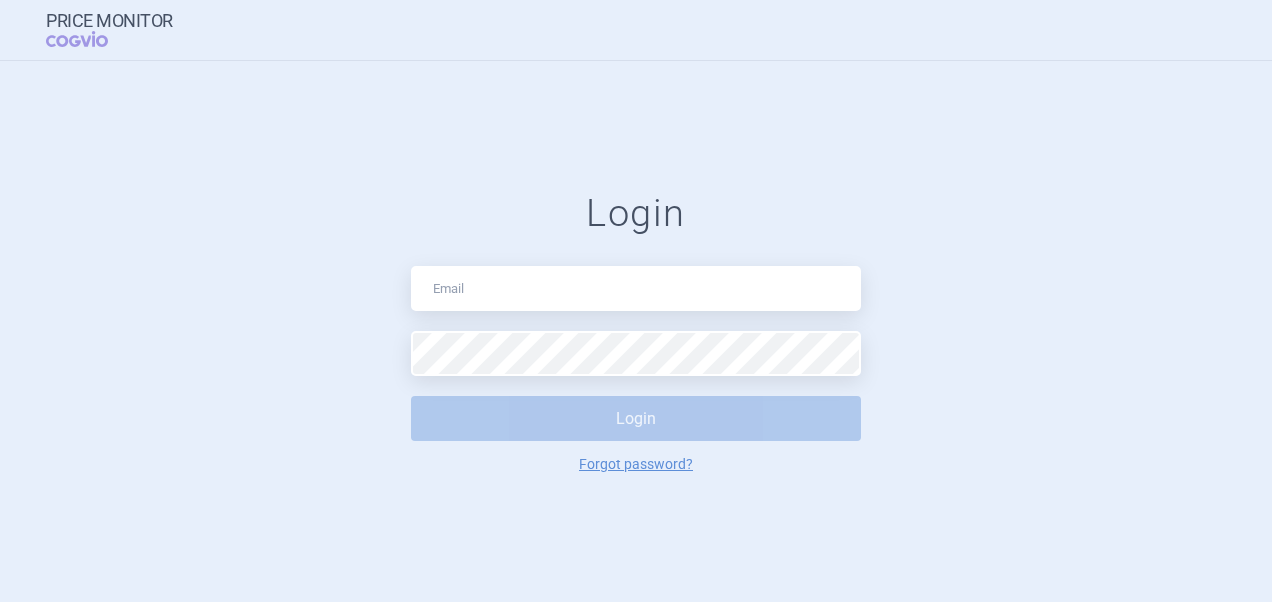 scroll, scrollTop: 0, scrollLeft: 0, axis: both 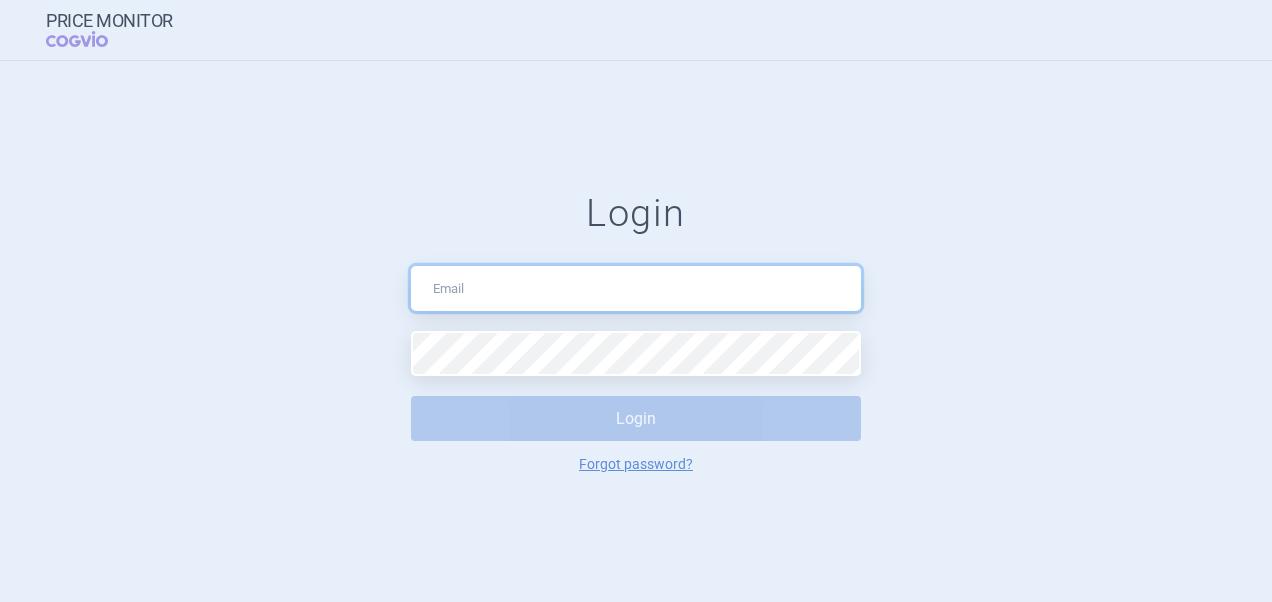 type on "[PERSON_NAME][EMAIL_ADDRESS][DOMAIN_NAME]" 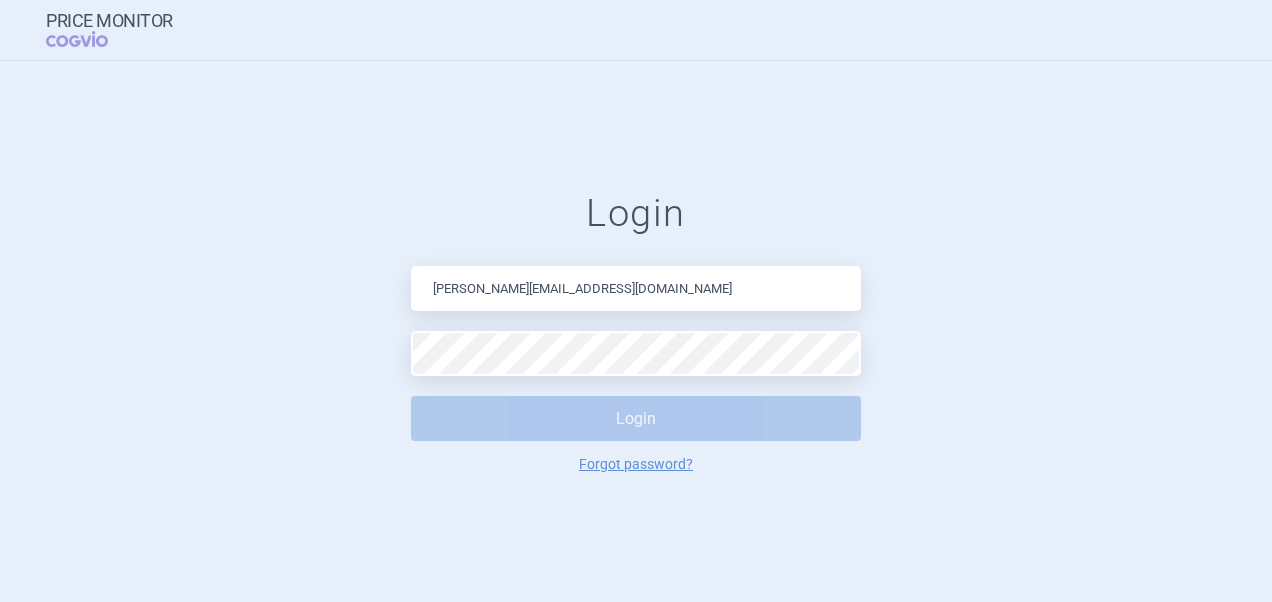 click on "Login [PERSON_NAME][EMAIL_ADDRESS][DOMAIN_NAME] Login Forgot password?" at bounding box center [636, 332] 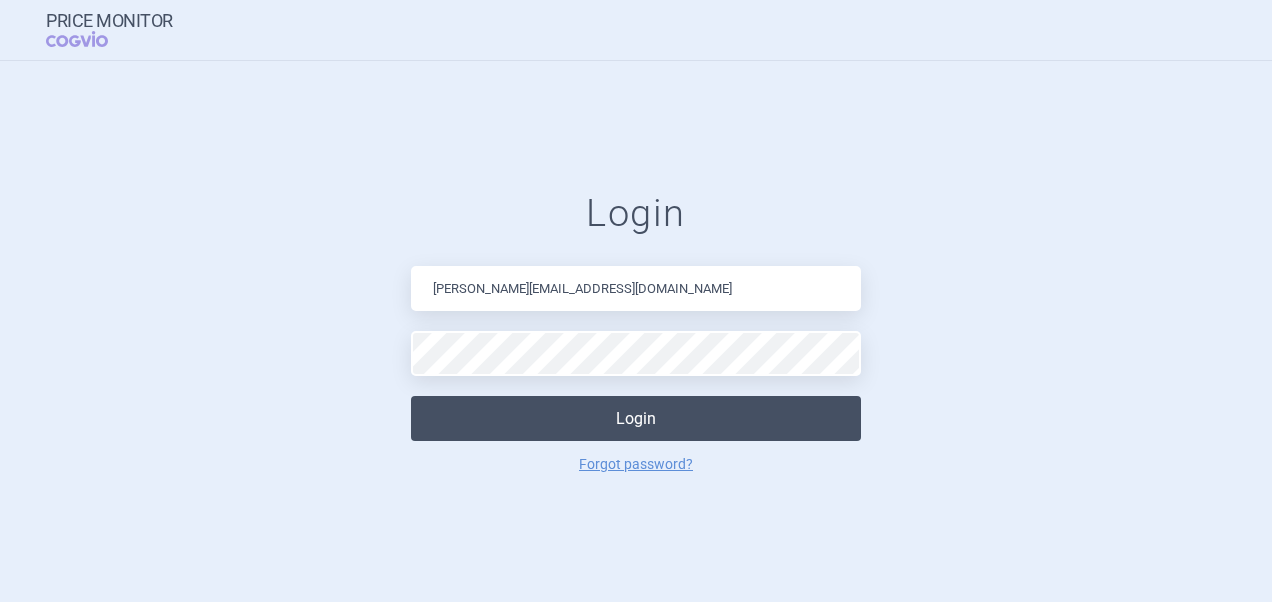 click on "Login" at bounding box center (636, 418) 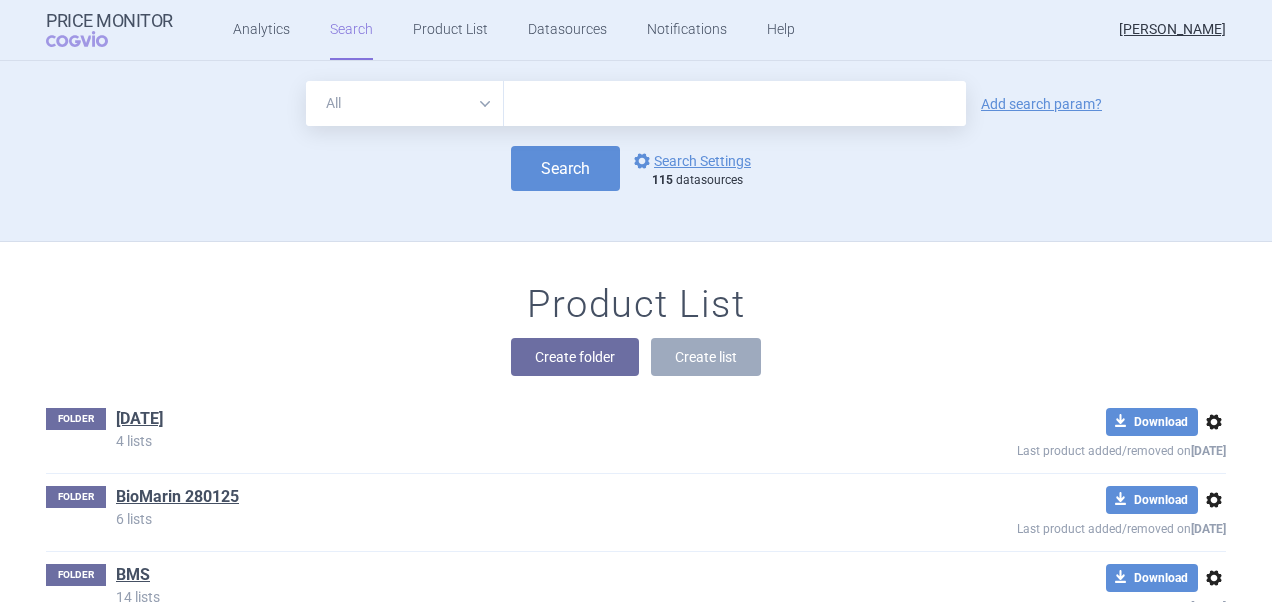 click on "Product List Create folder Create list" at bounding box center (636, 339) 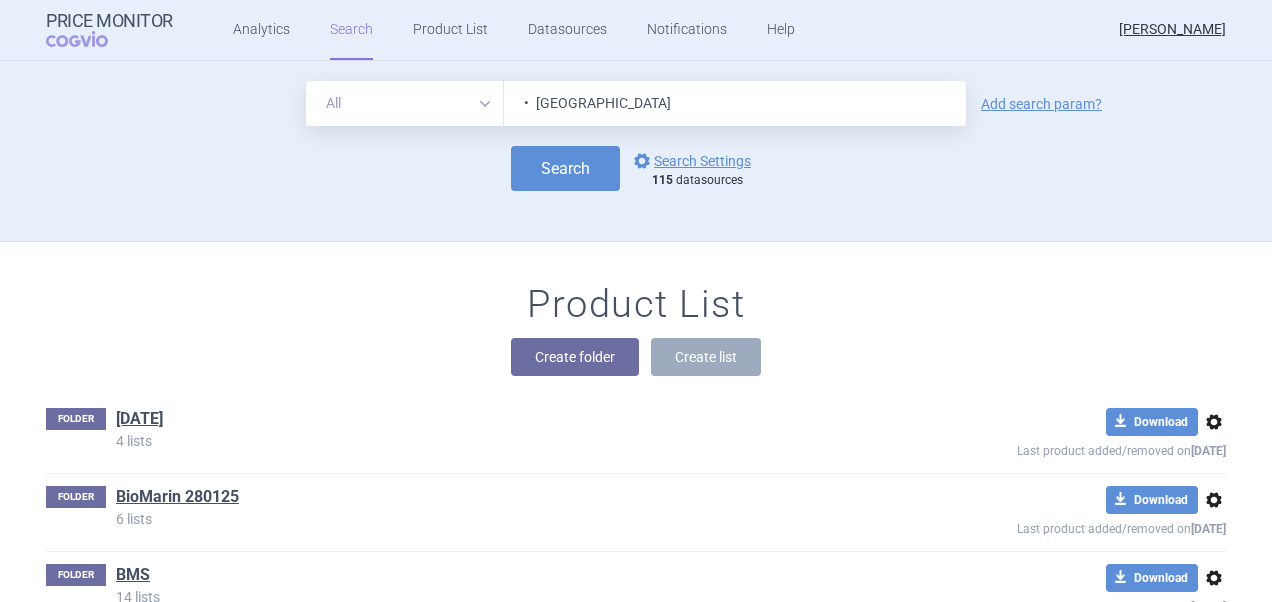 drag, startPoint x: 528, startPoint y: 96, endPoint x: 471, endPoint y: 96, distance: 57 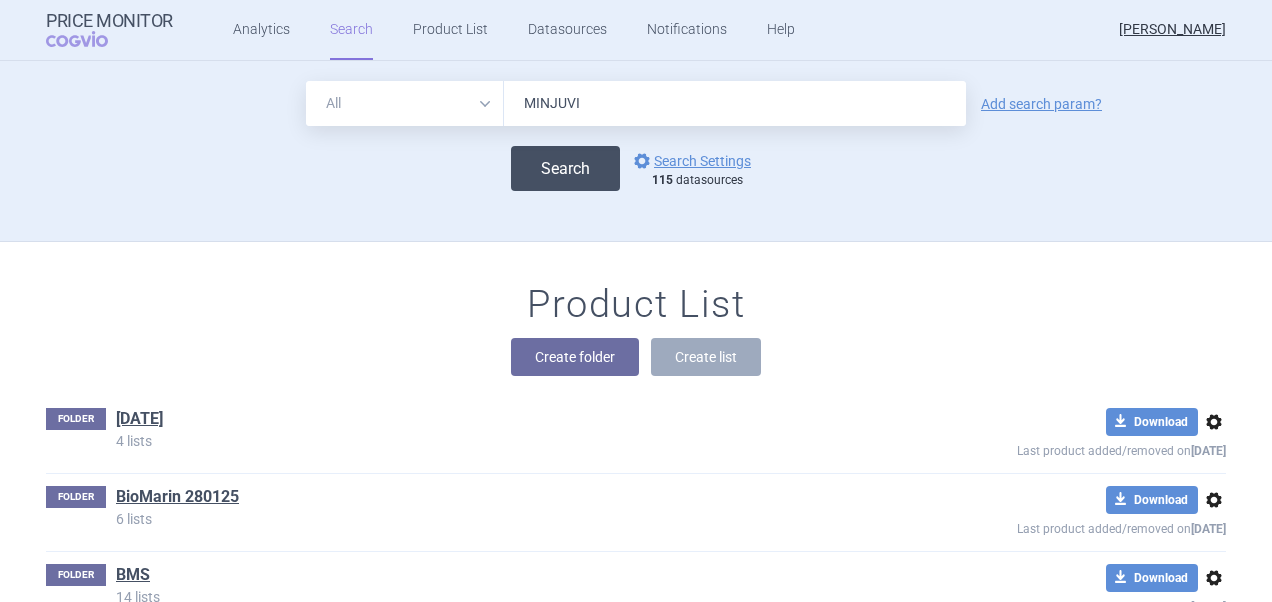 type on "MINJUVI" 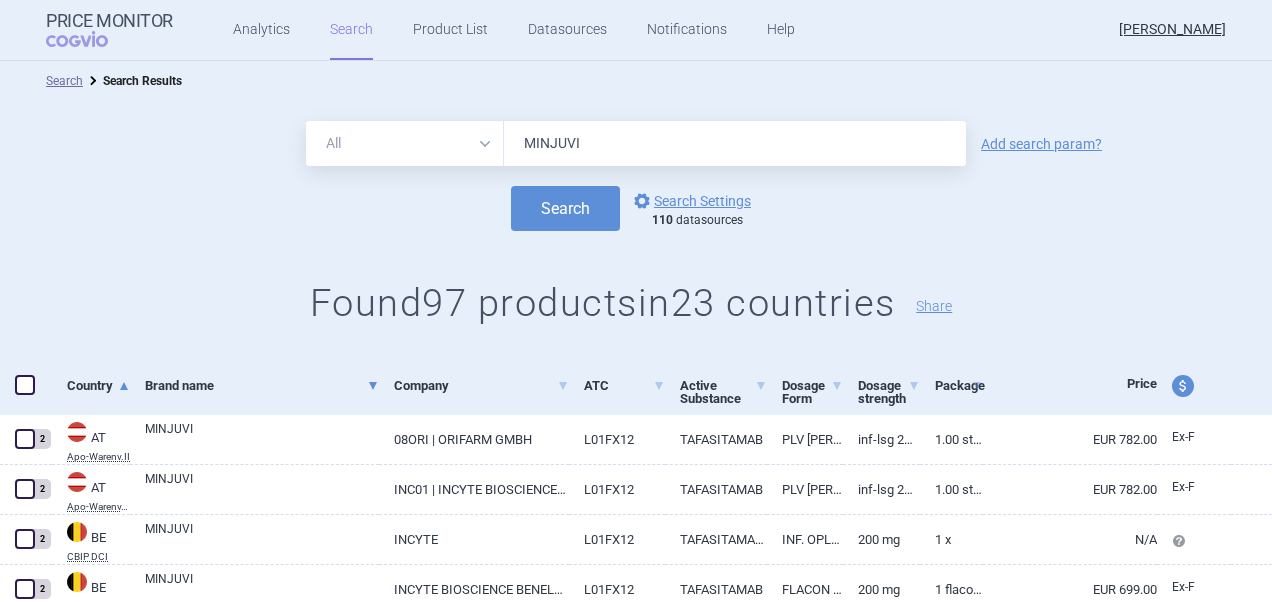 scroll, scrollTop: 100, scrollLeft: 0, axis: vertical 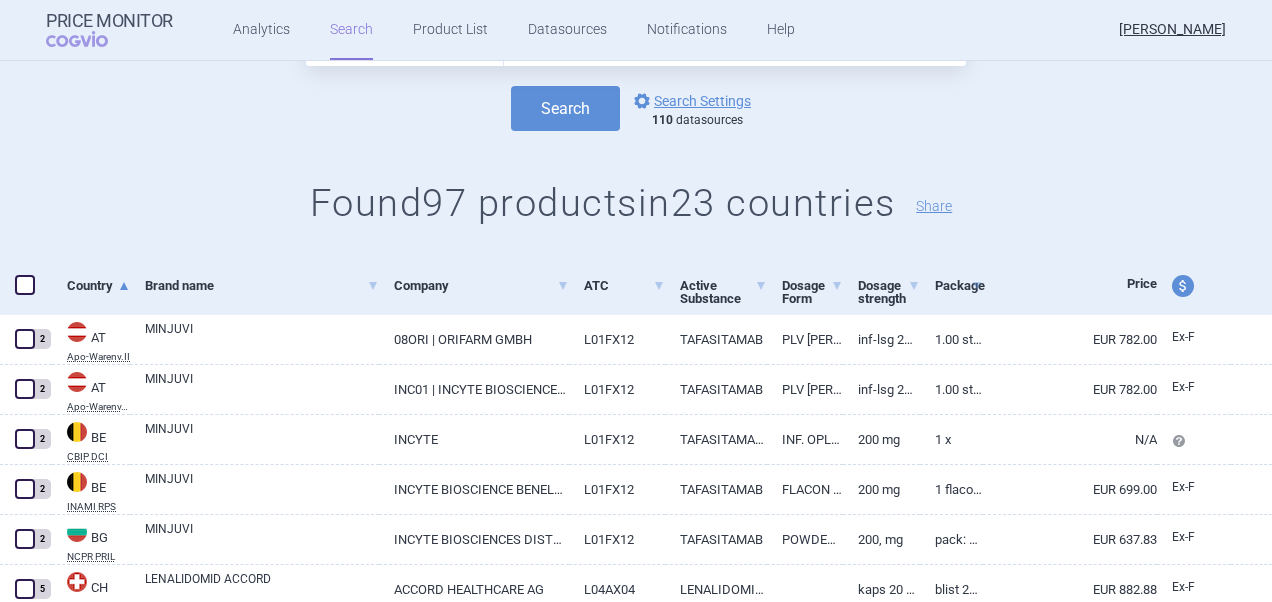 drag, startPoint x: 18, startPoint y: 278, endPoint x: 34, endPoint y: 281, distance: 16.27882 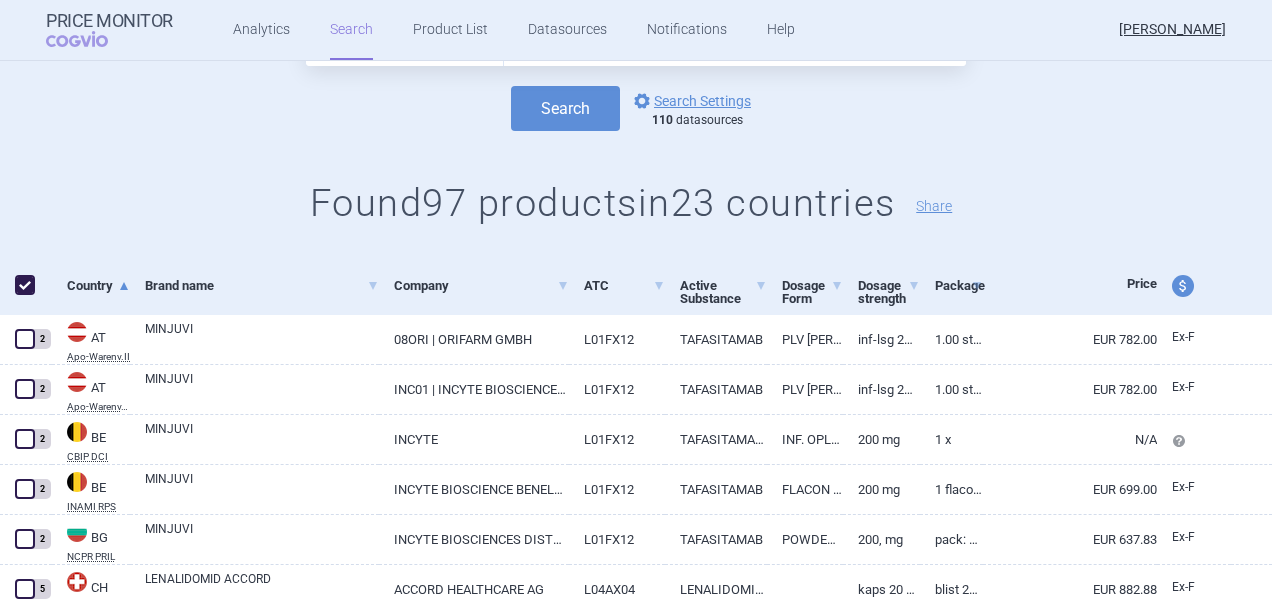 checkbox on "true" 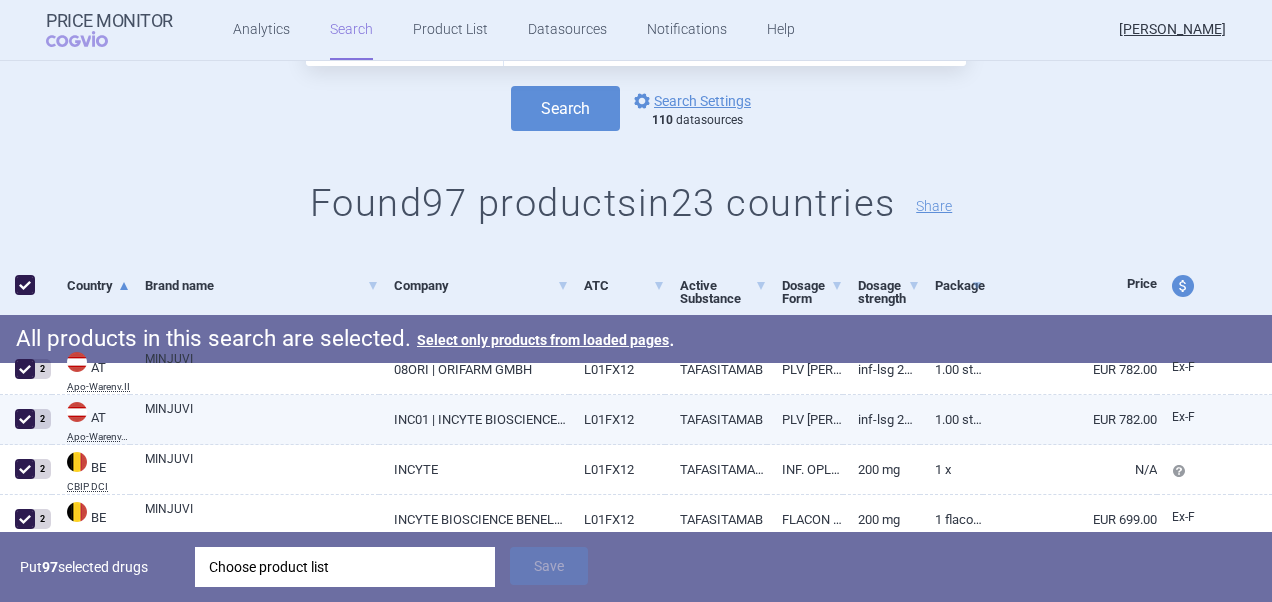 scroll, scrollTop: 300, scrollLeft: 0, axis: vertical 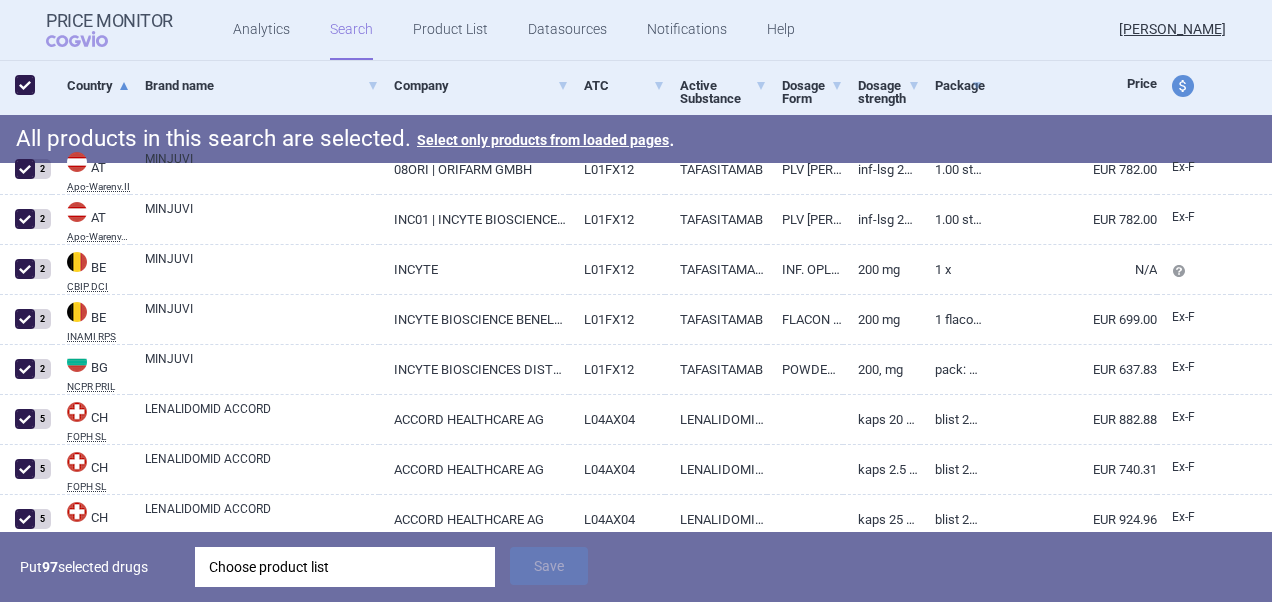 click on "Choose product list" at bounding box center (345, 567) 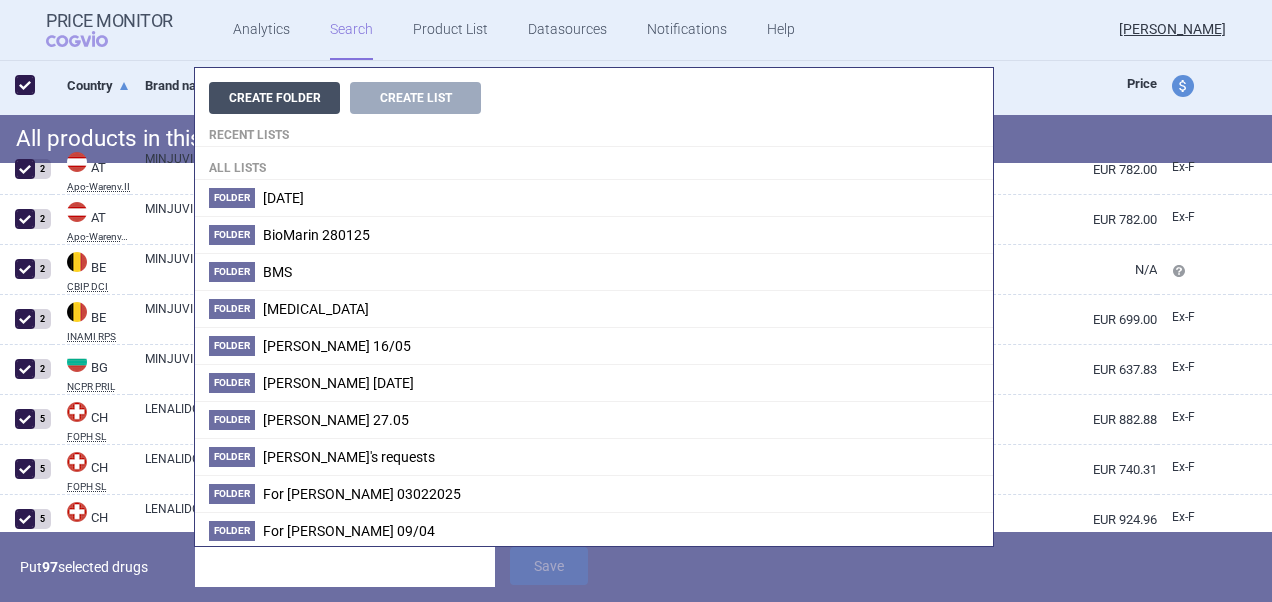 click on "Create Folder" at bounding box center (274, 98) 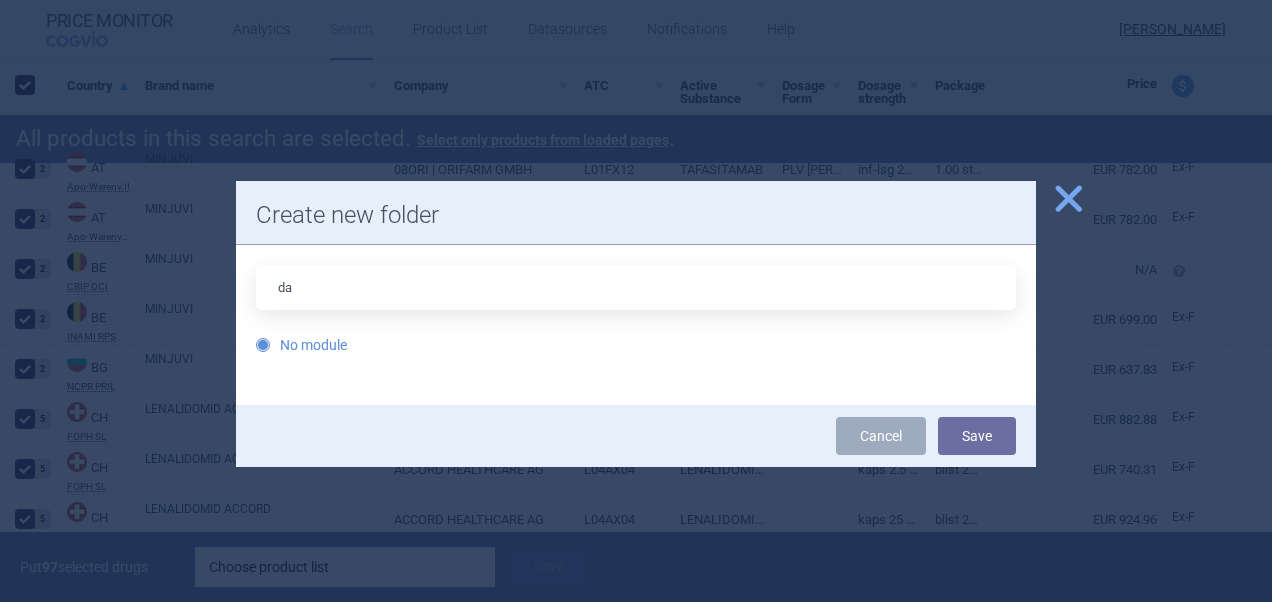 type on "d" 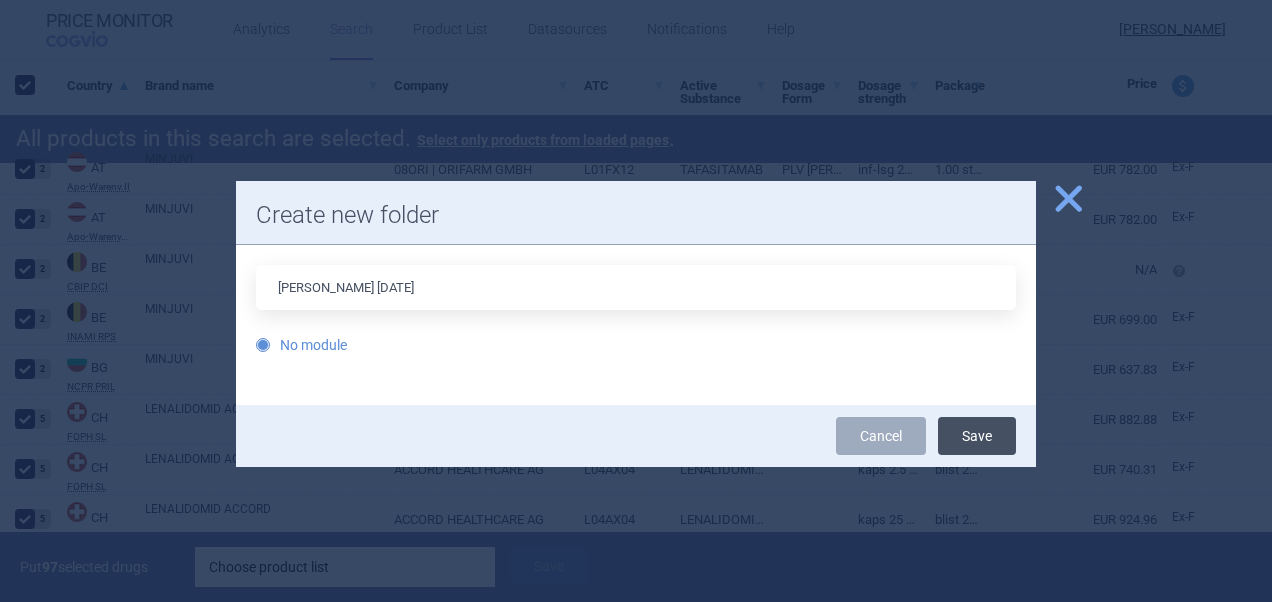 type on "[PERSON_NAME] [DATE]" 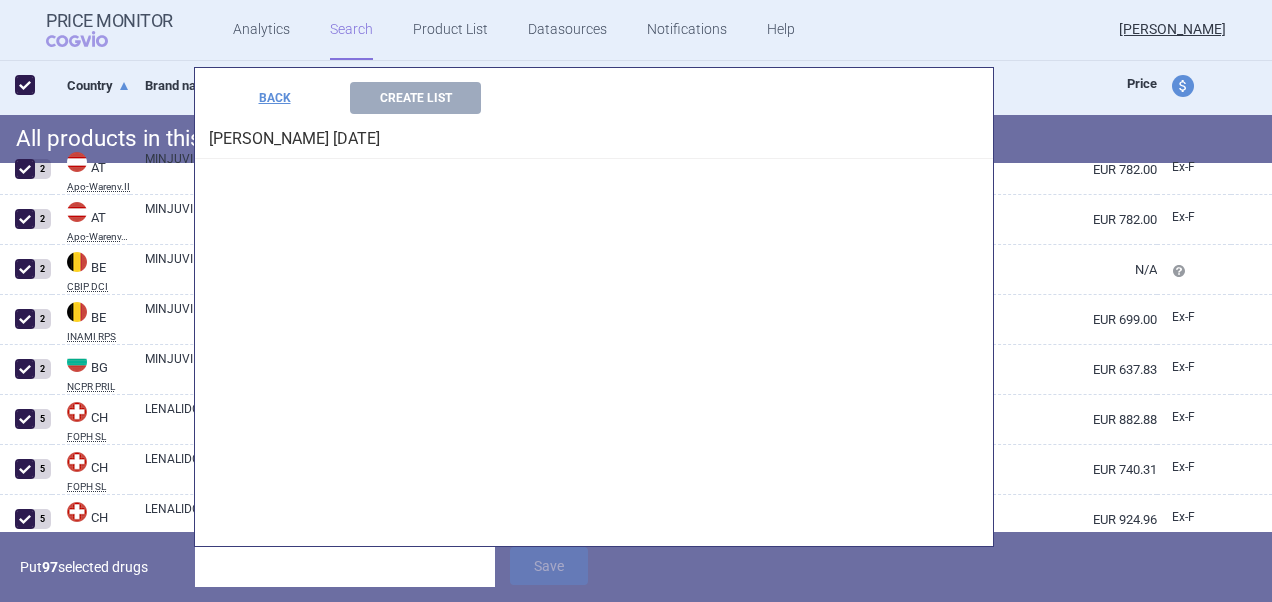 click on "[PERSON_NAME] [DATE]" at bounding box center [594, 136] 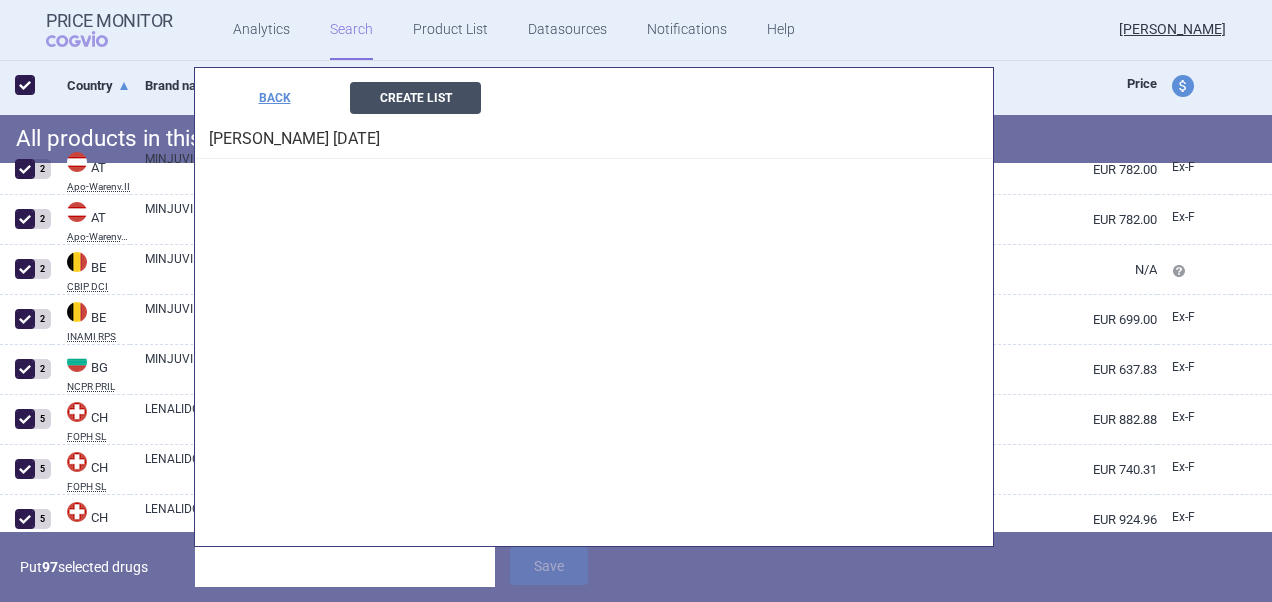 click on "Create List" at bounding box center (415, 98) 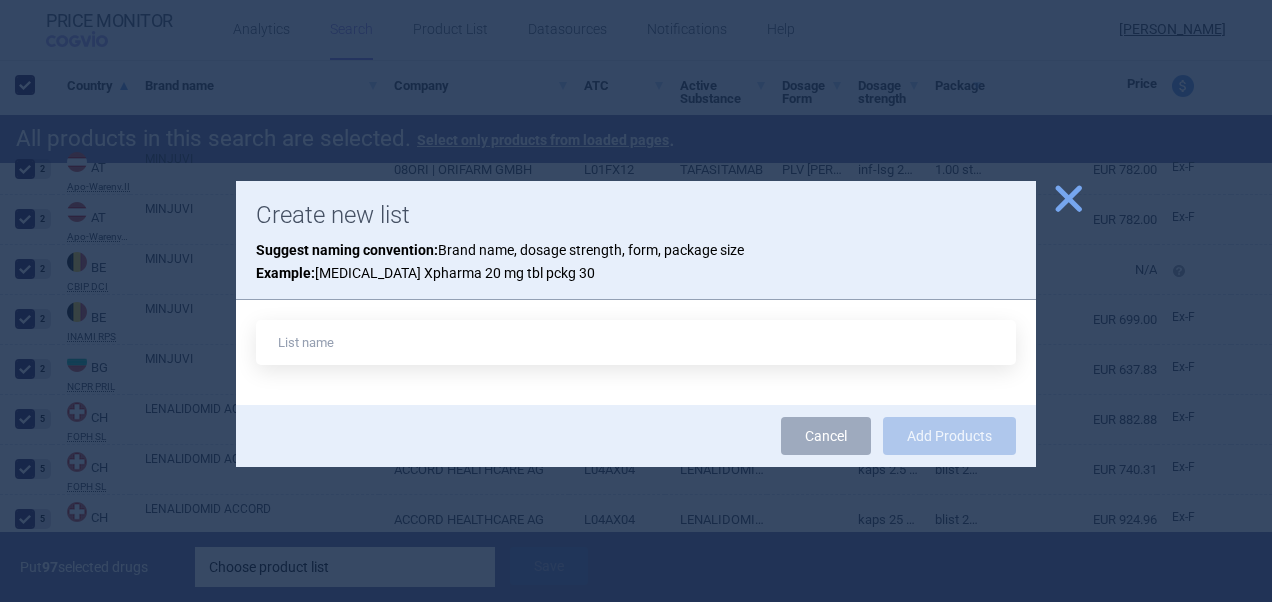 click at bounding box center (636, 342) 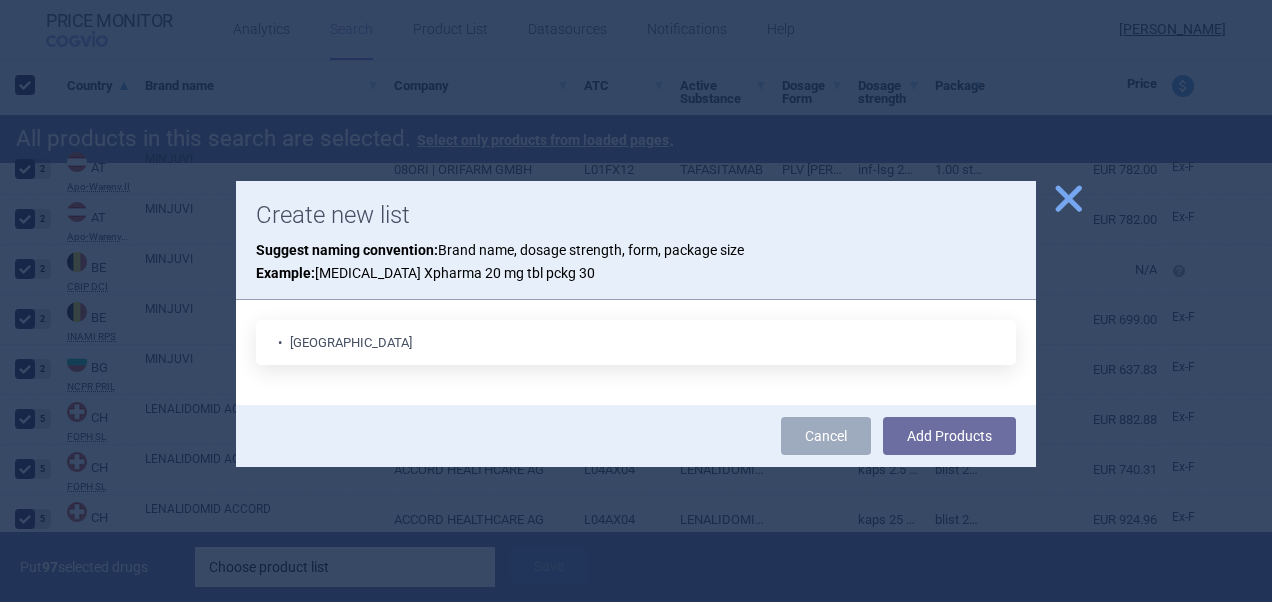 drag, startPoint x: 288, startPoint y: 338, endPoint x: 243, endPoint y: 338, distance: 45 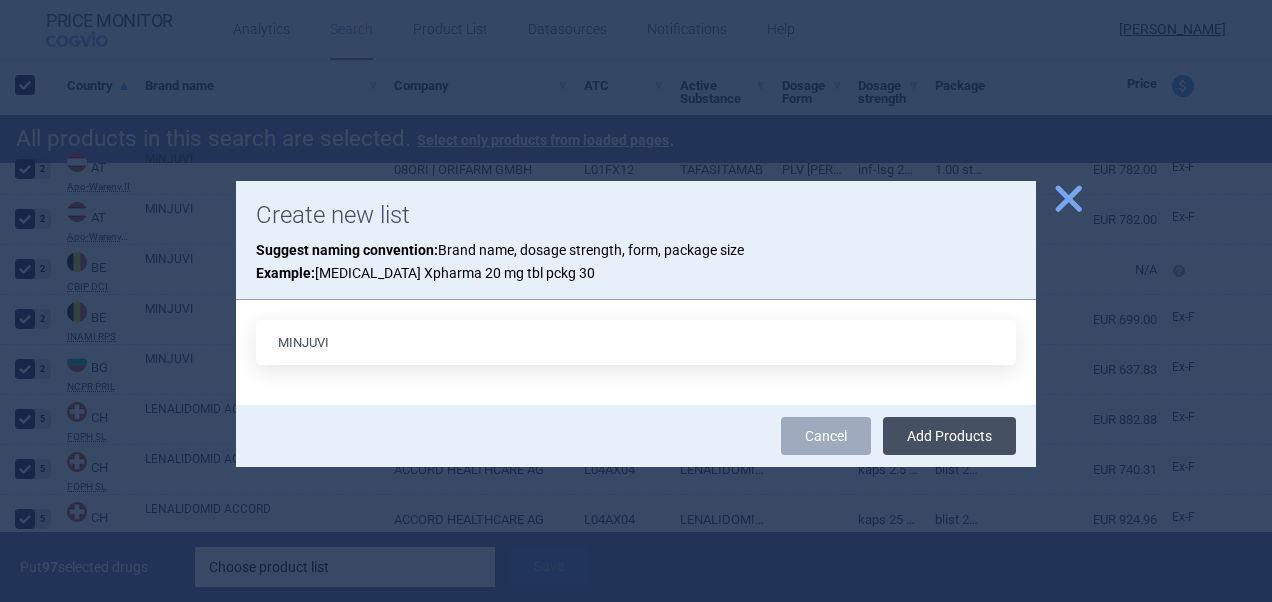 type on "MINJUVI" 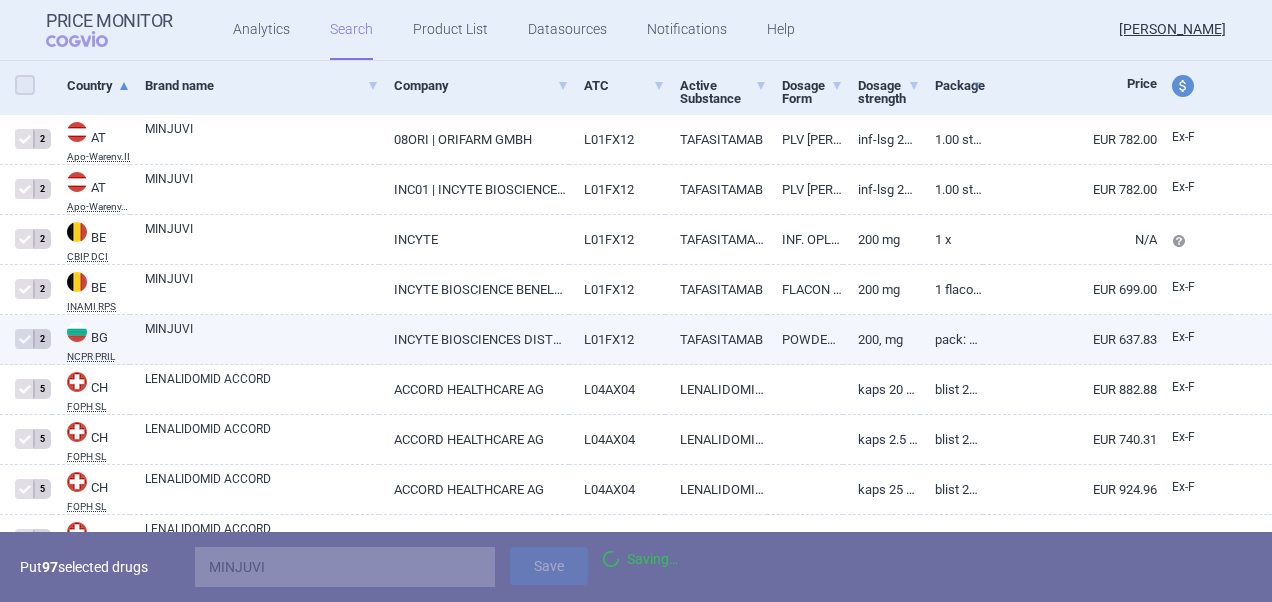 checkbox on "false" 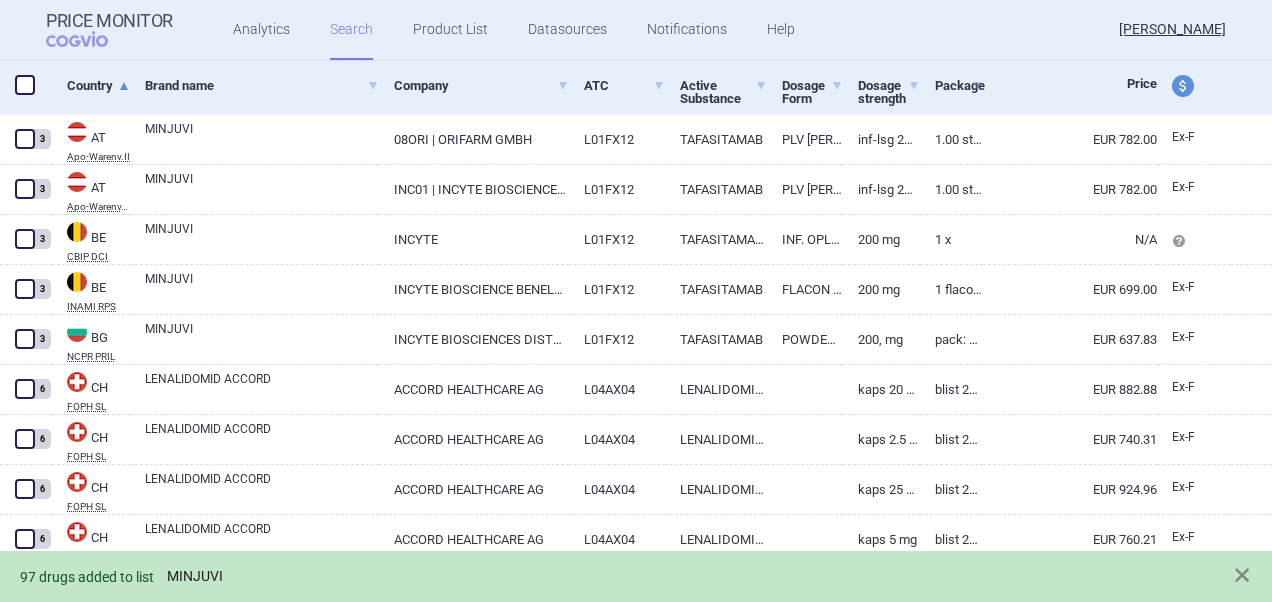 click on "MINJUVI" at bounding box center (195, 576) 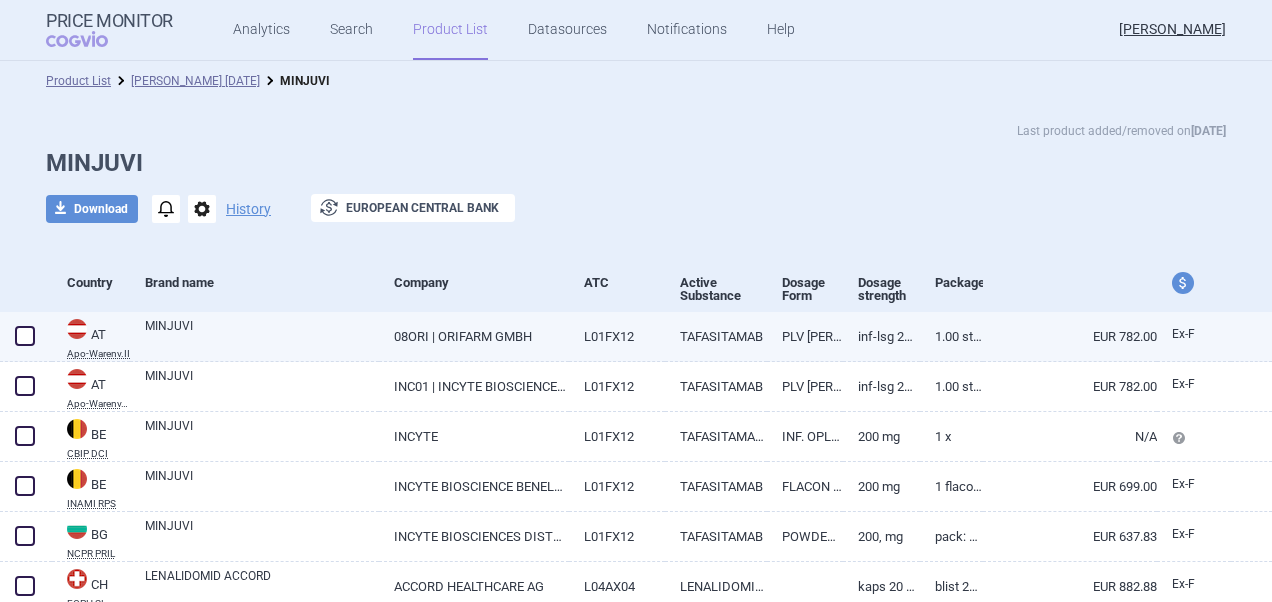 click at bounding box center [25, 336] 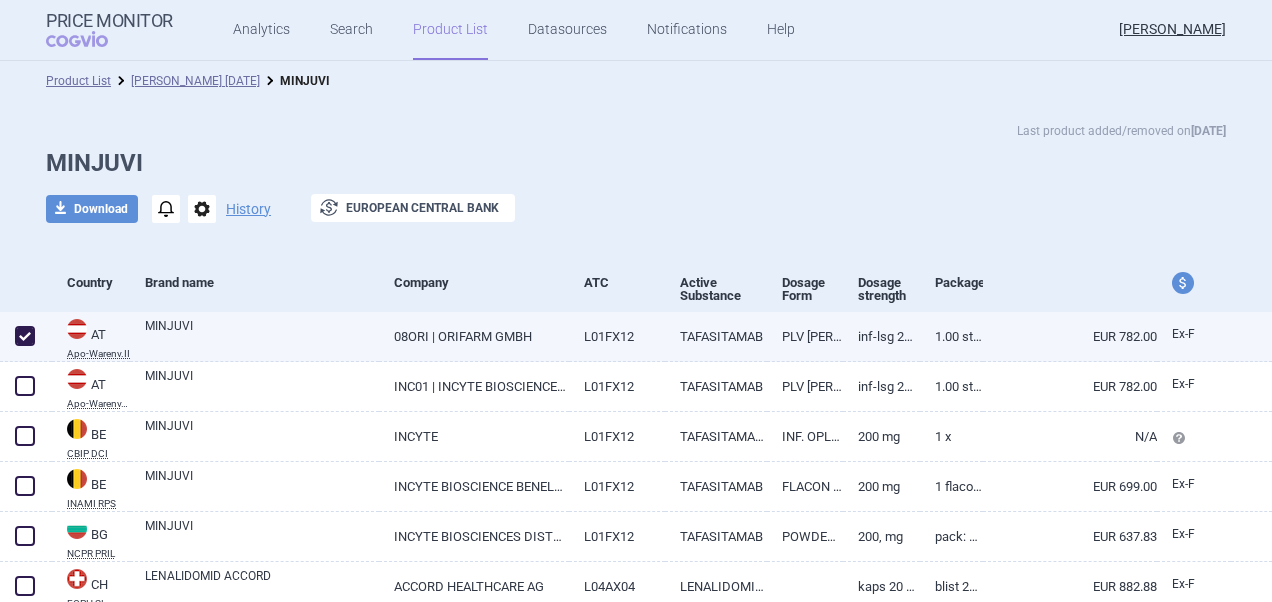checkbox on "true" 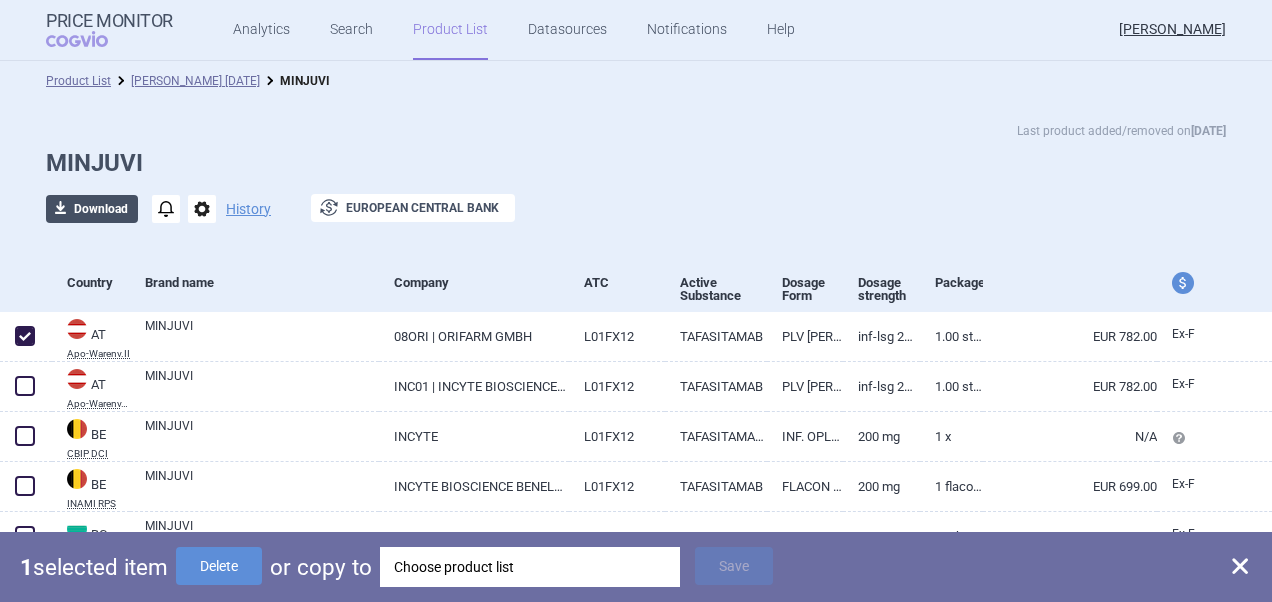 click on "download  Download" at bounding box center [92, 209] 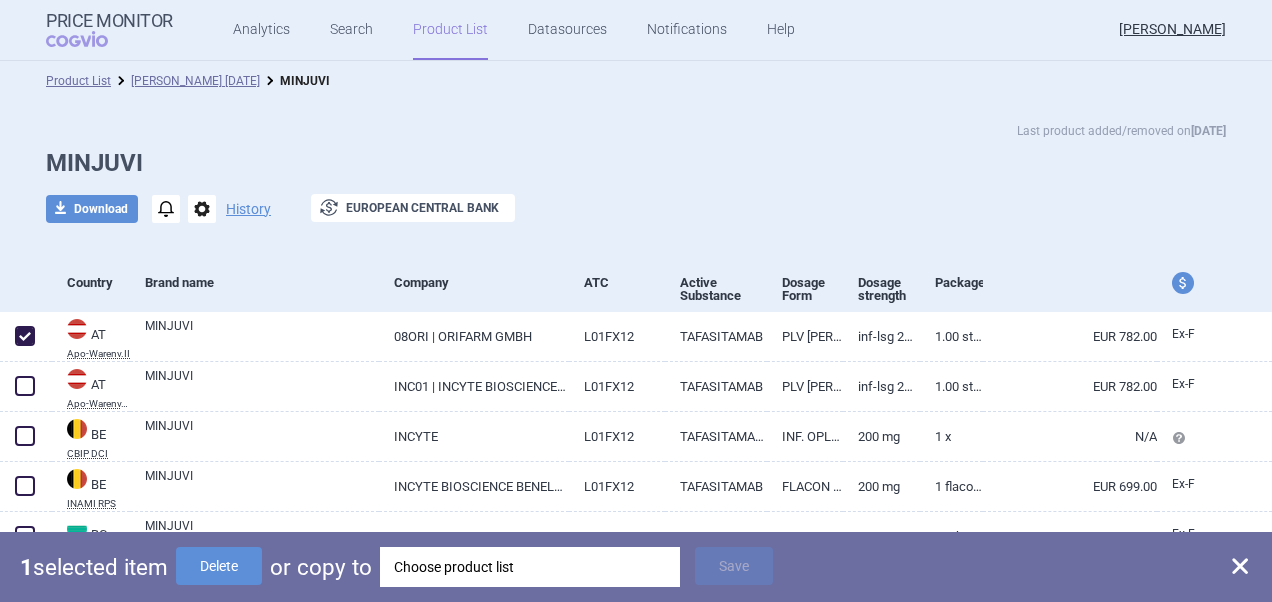 select on "EUR" 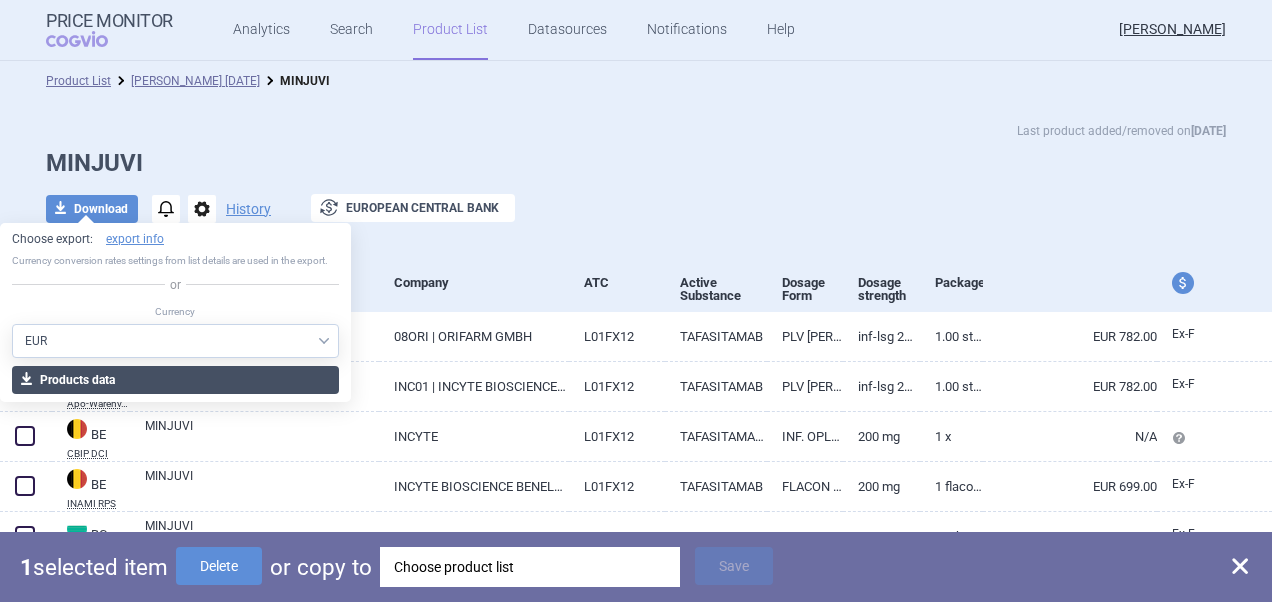 click on "download  Products data" at bounding box center (175, 380) 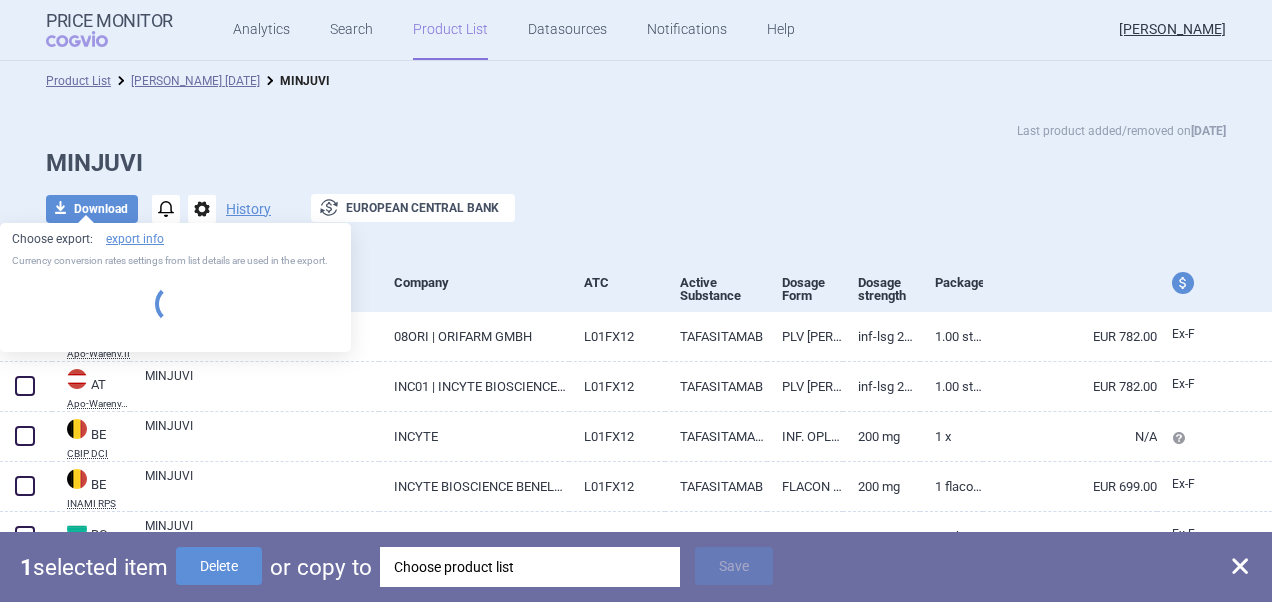 select on "EUR" 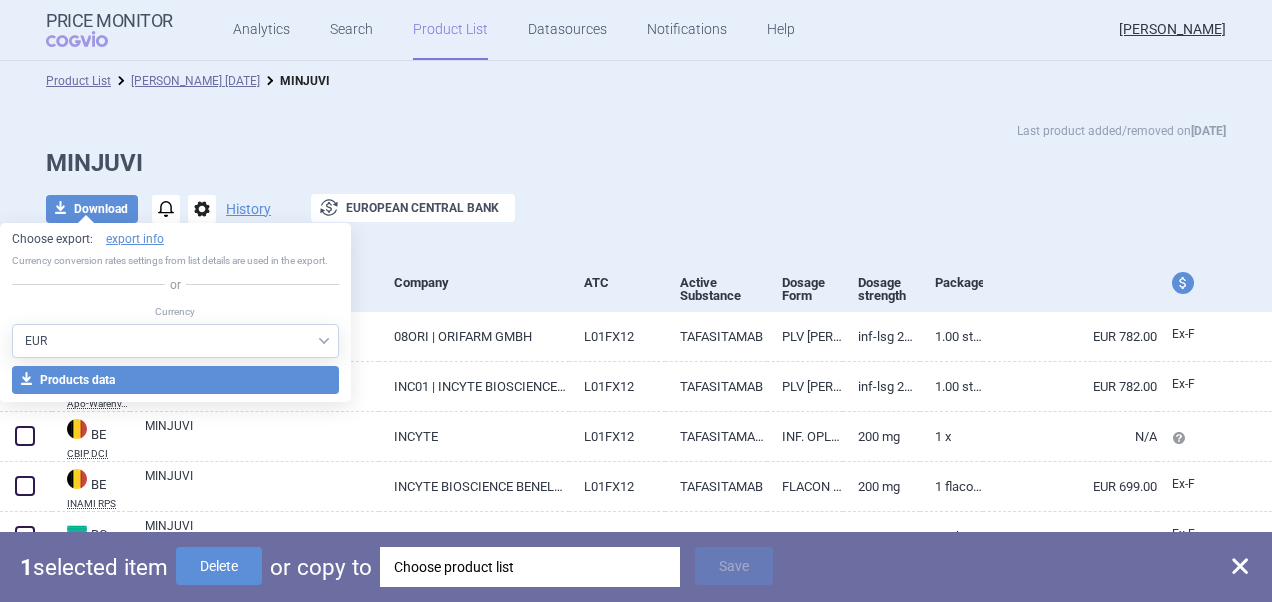 click on "MINJUVI" at bounding box center (636, 163) 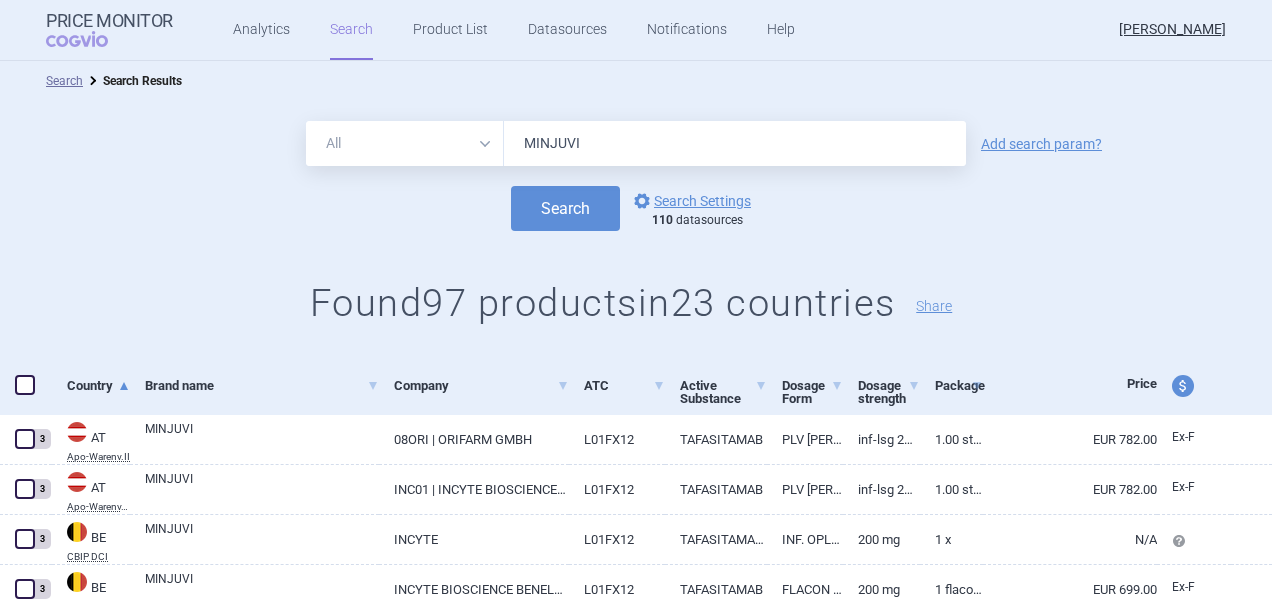 drag, startPoint x: 1220, startPoint y: 428, endPoint x: 1130, endPoint y: 384, distance: 100.17984 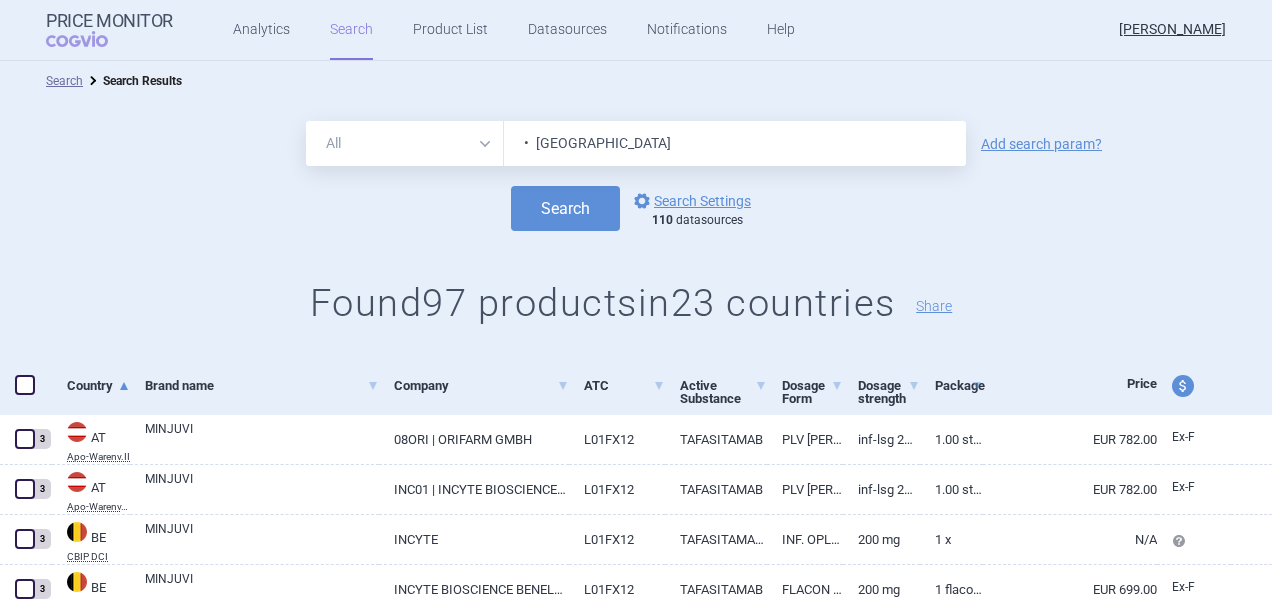 drag, startPoint x: 529, startPoint y: 140, endPoint x: 452, endPoint y: 140, distance: 77 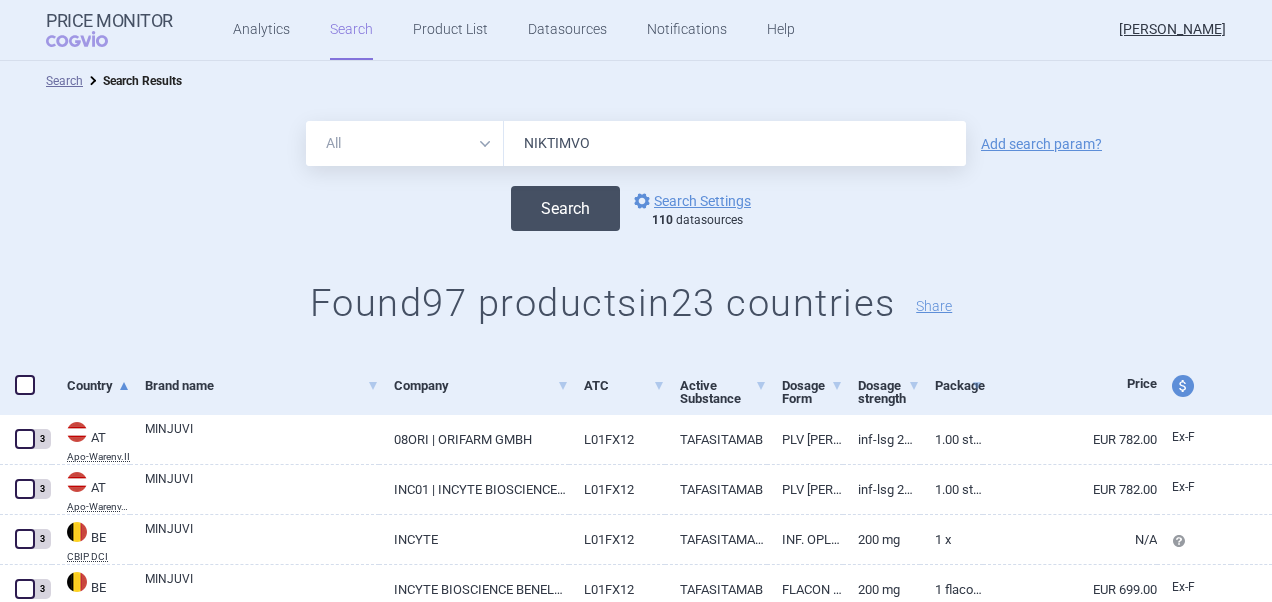type on "NIKTIMVO" 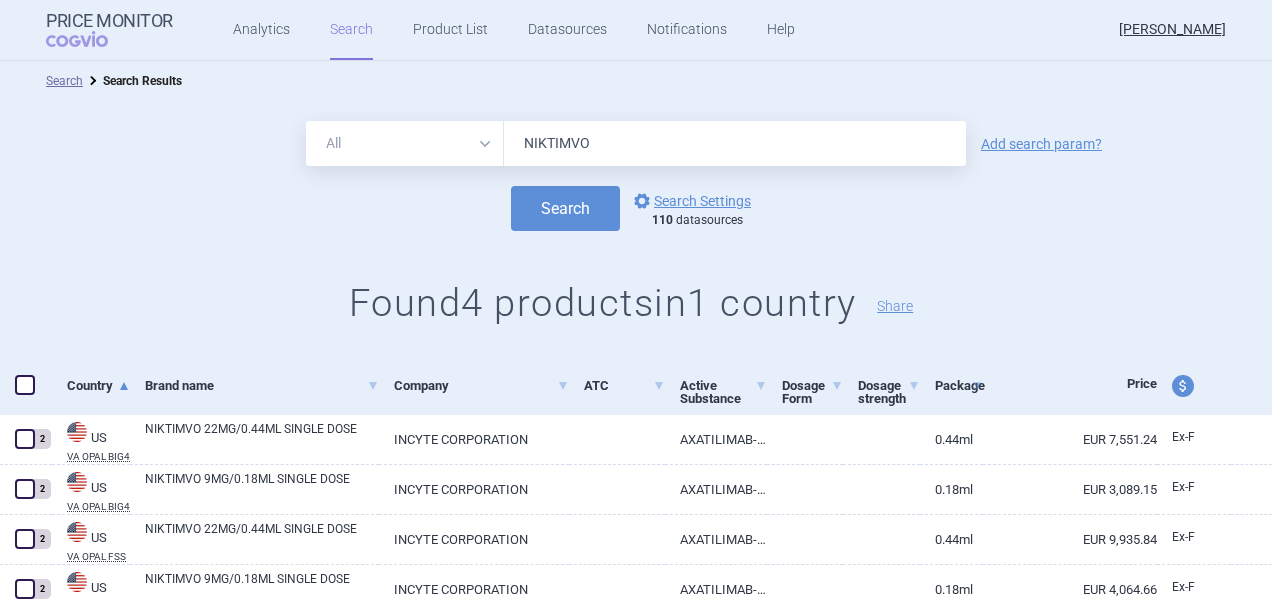 click at bounding box center (25, 385) 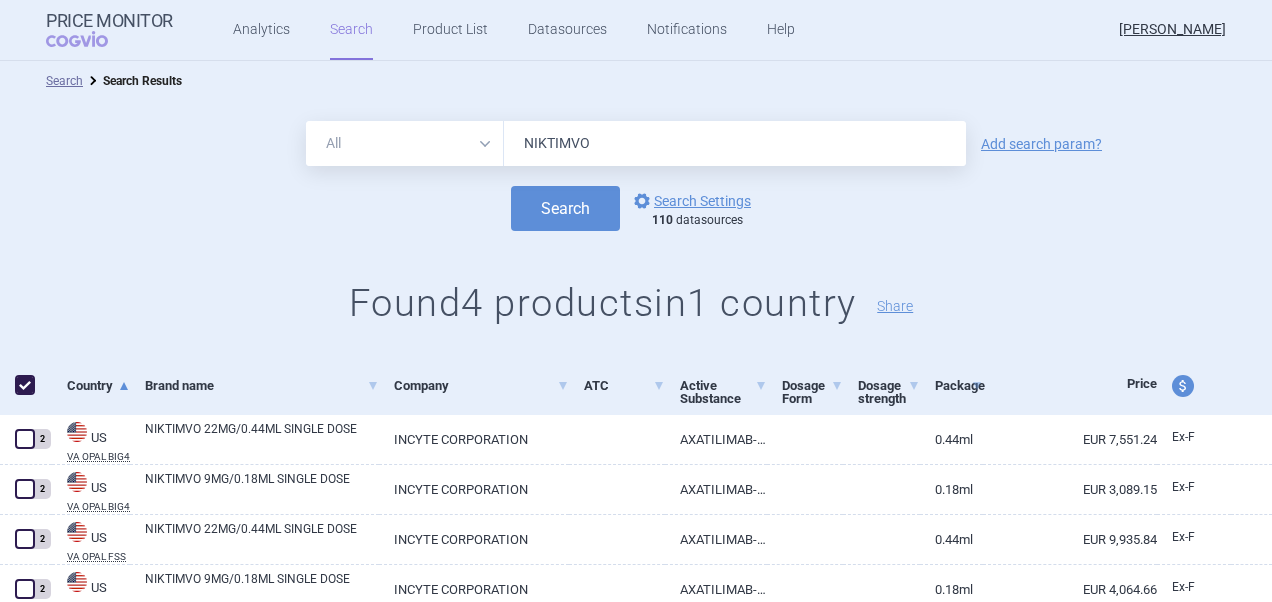 checkbox on "true" 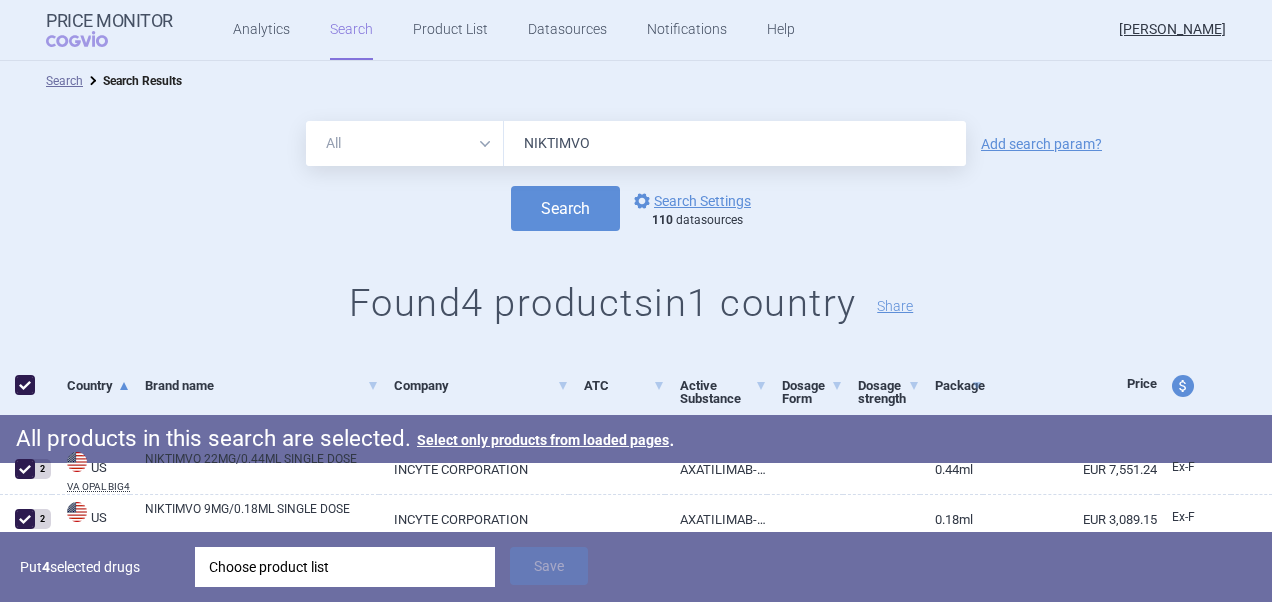 click on "Choose product list" at bounding box center [345, 567] 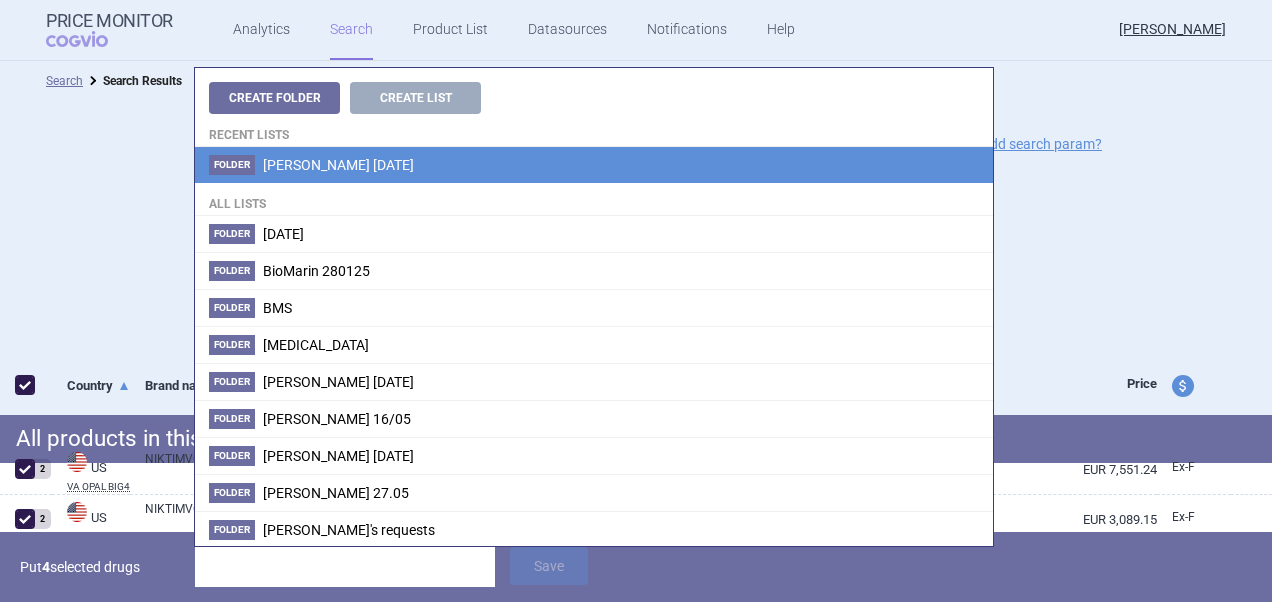 click on "Folder [PERSON_NAME] [DATE]" at bounding box center [594, 165] 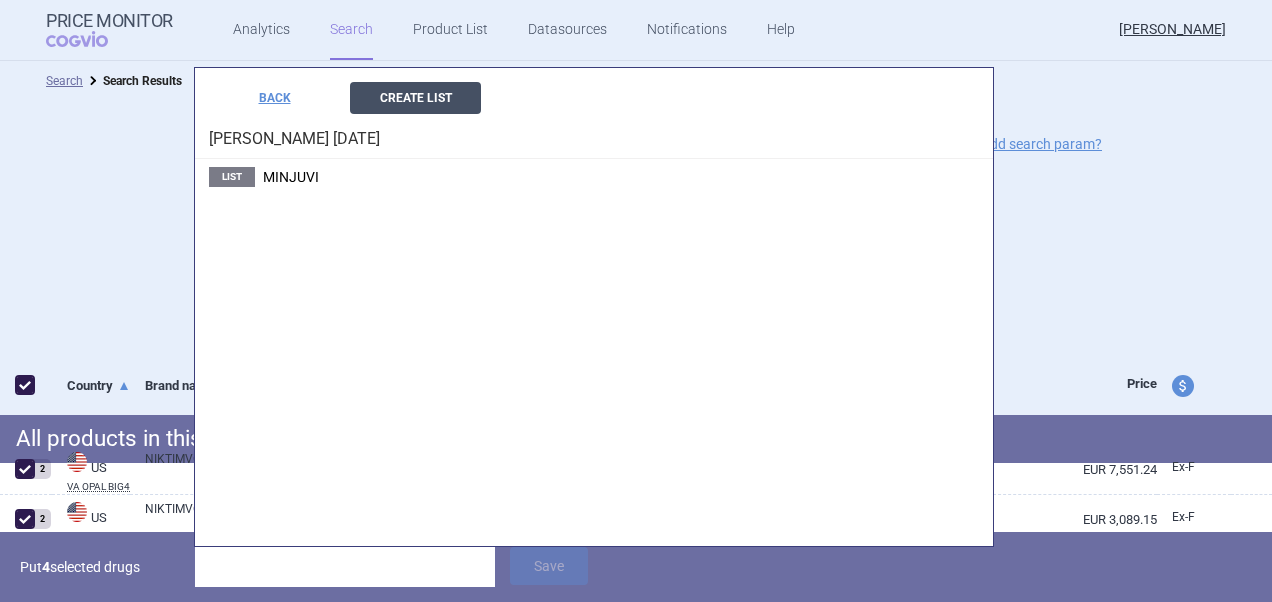 click on "Create List" at bounding box center [415, 98] 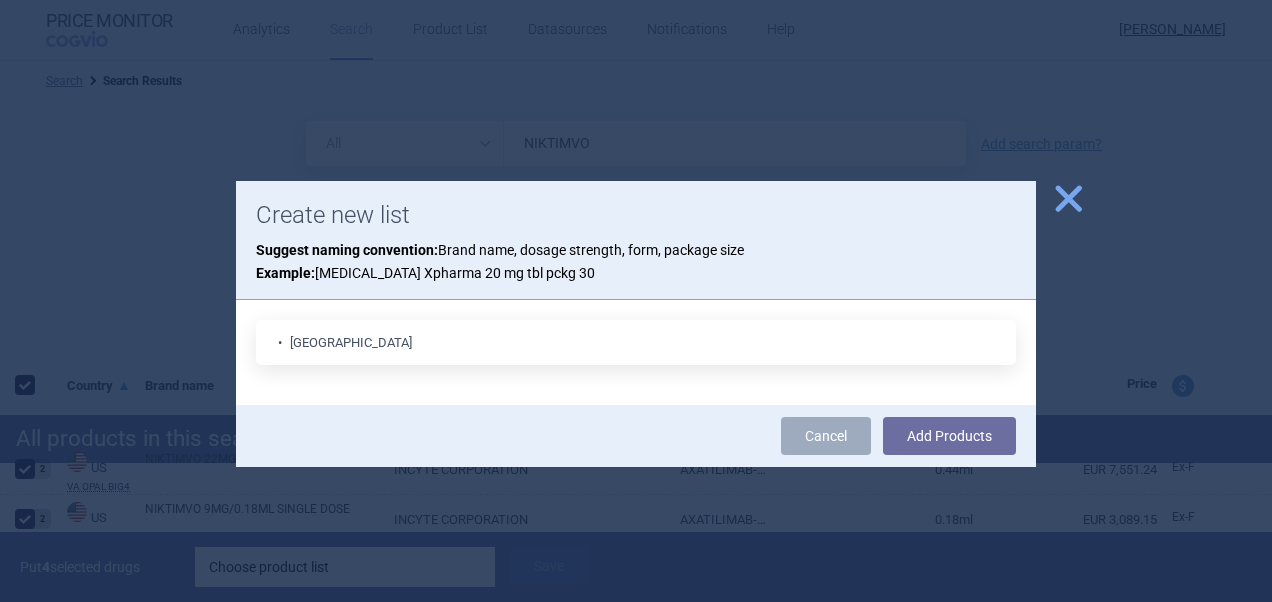 drag, startPoint x: 292, startPoint y: 340, endPoint x: 173, endPoint y: 340, distance: 119 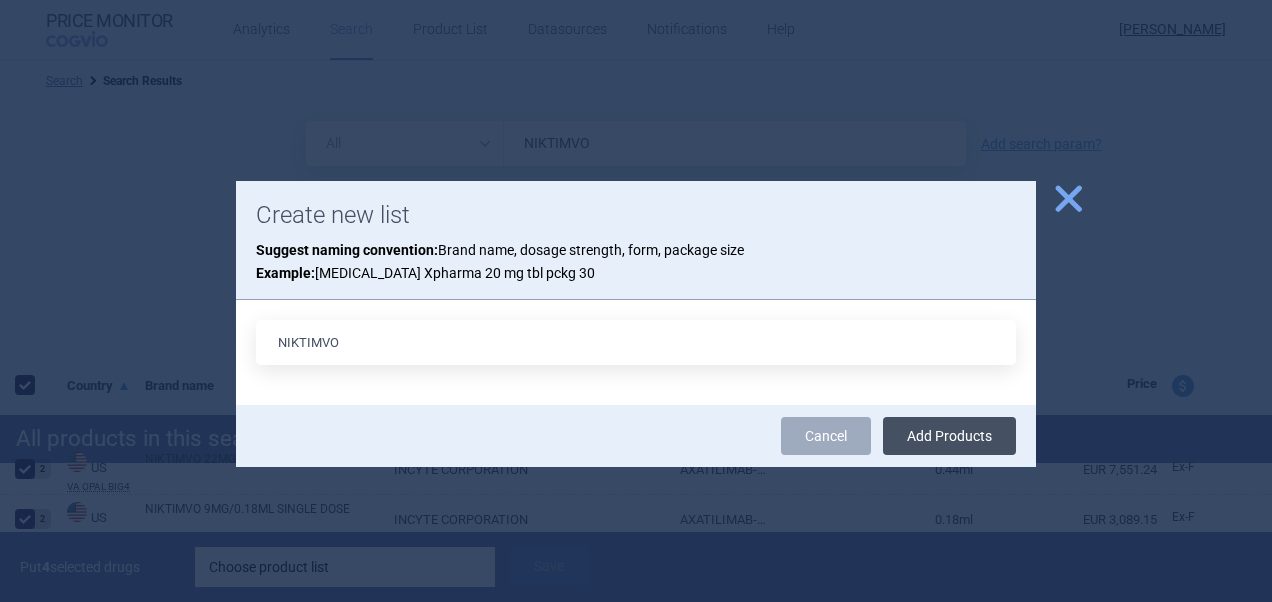type on "NIKTIMVO" 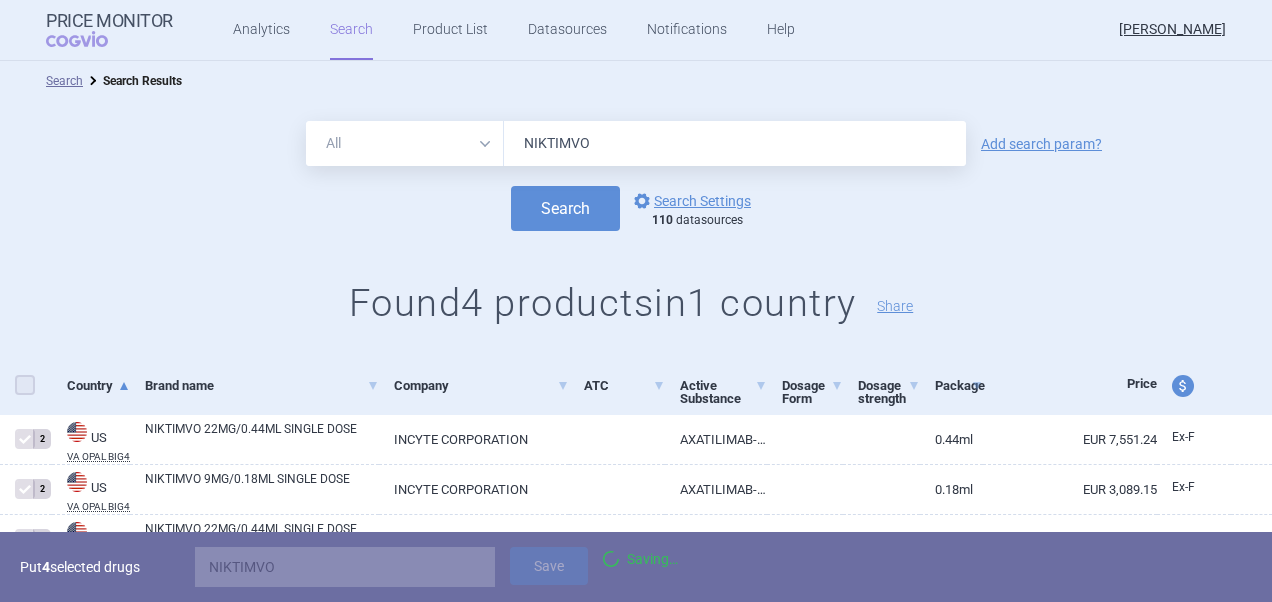 checkbox on "false" 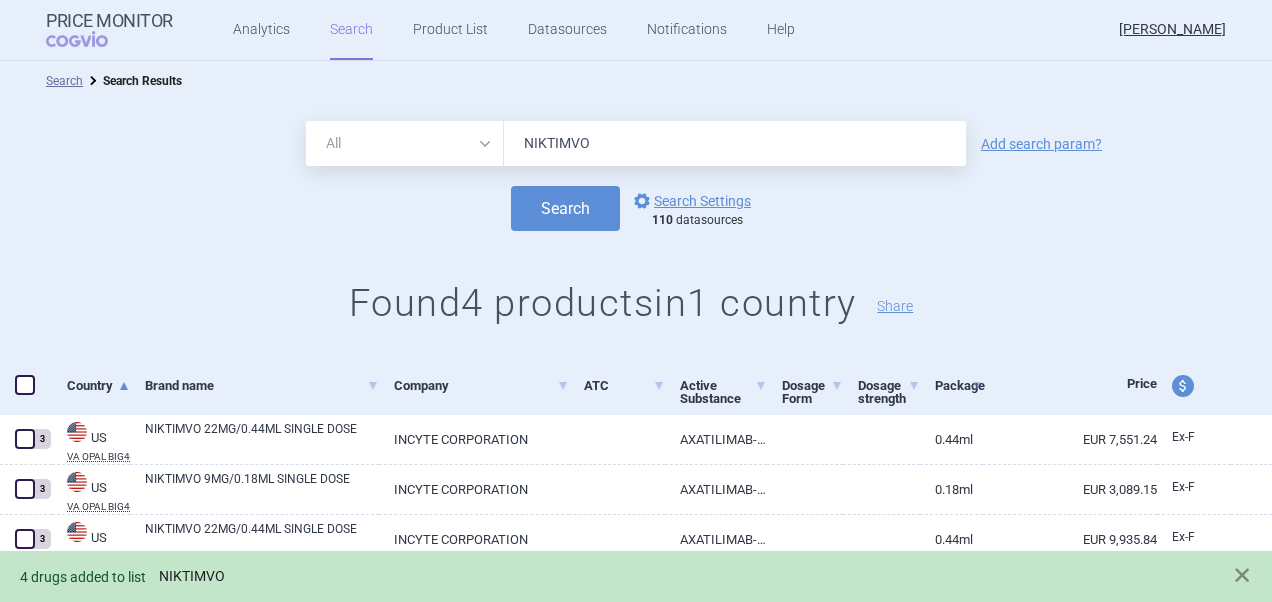 click on "NIKTIMVO" at bounding box center (192, 576) 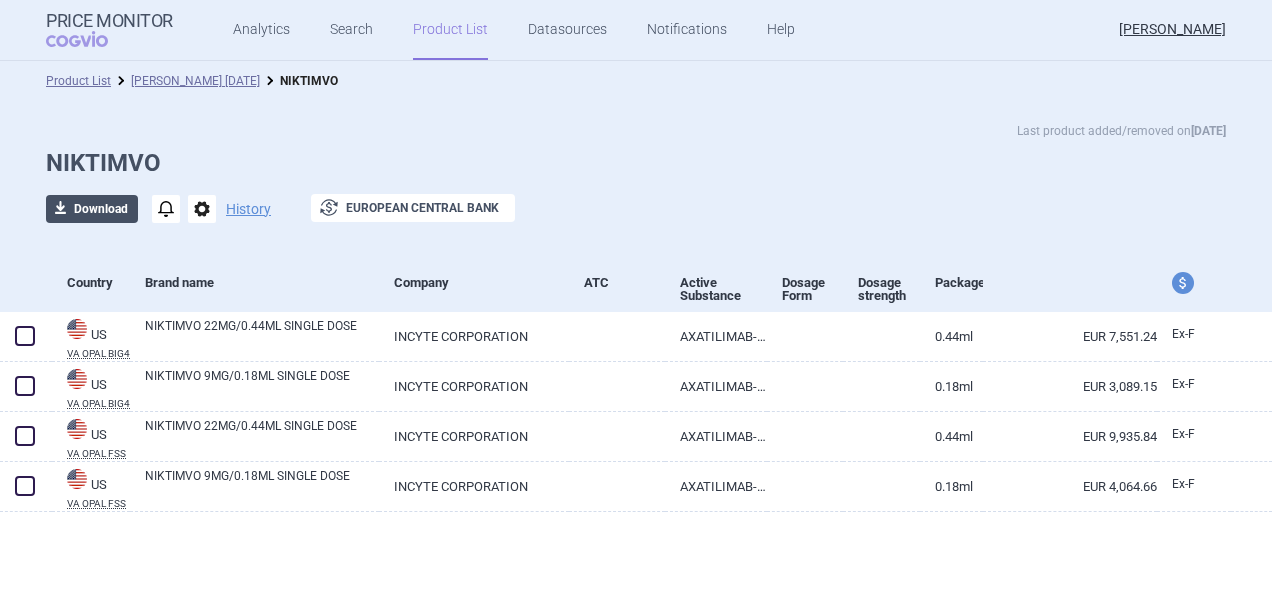 click on "download  Download" at bounding box center (92, 209) 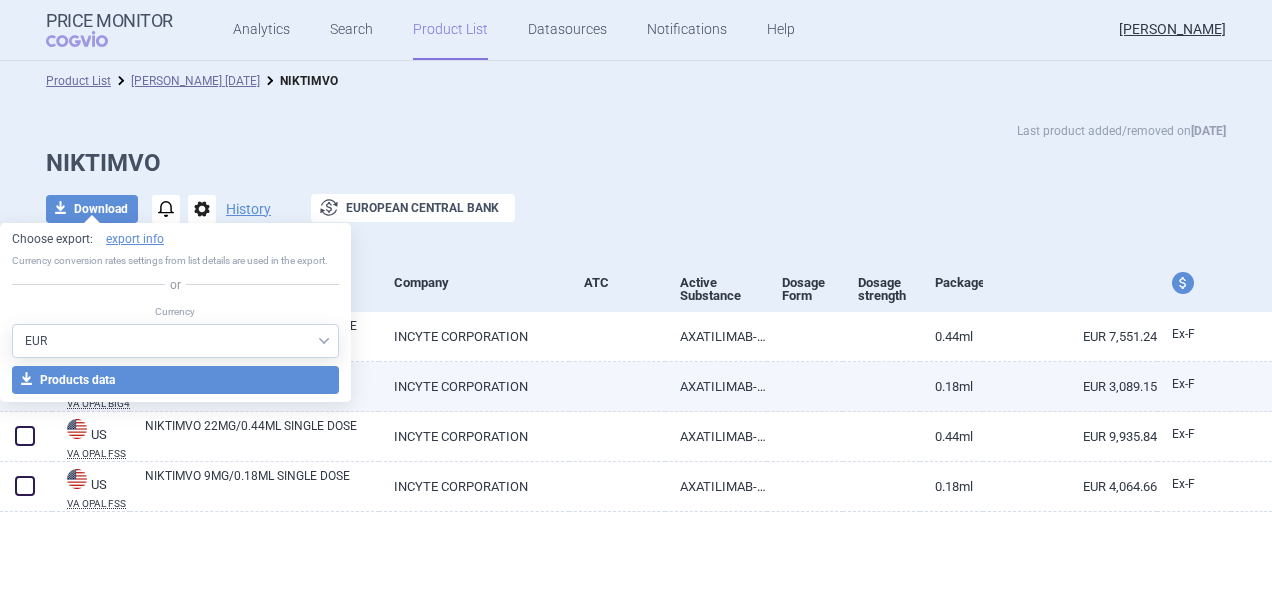click on "download  Products data" at bounding box center (175, 380) 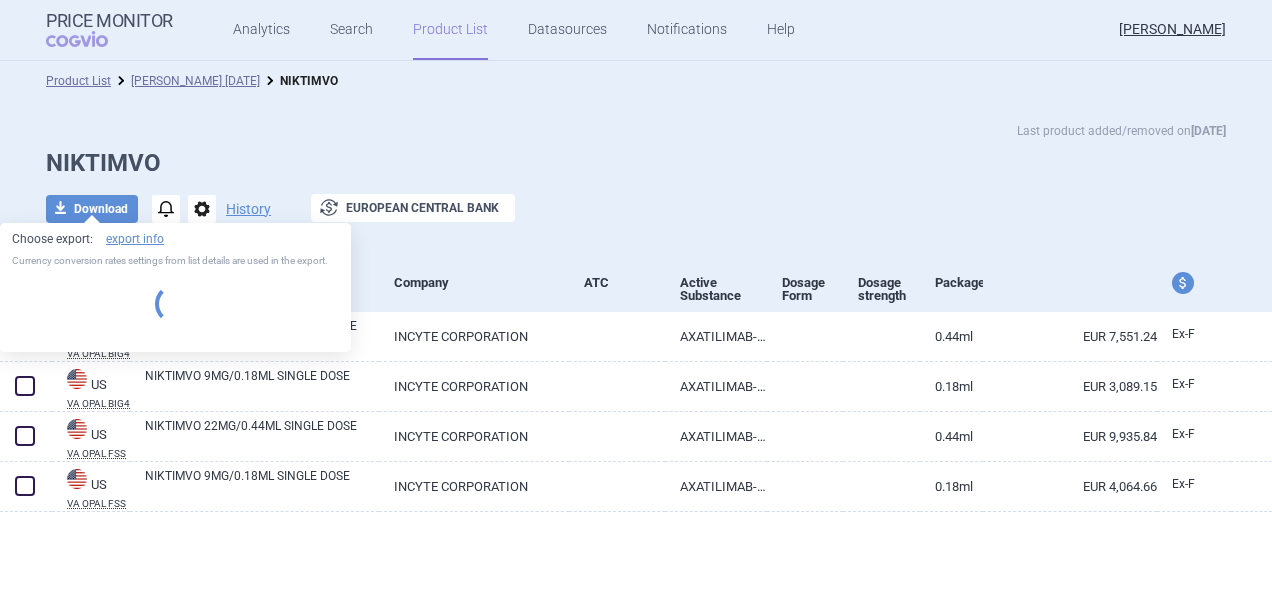 select on "EUR" 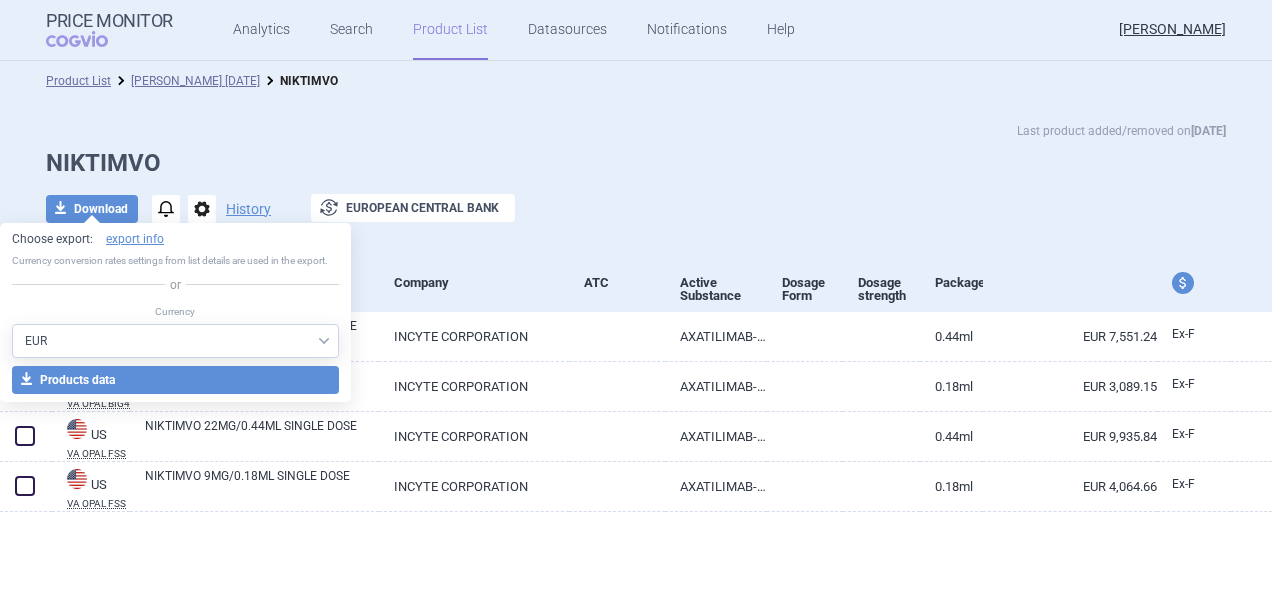 click on "NIKTIMVO" at bounding box center [636, 163] 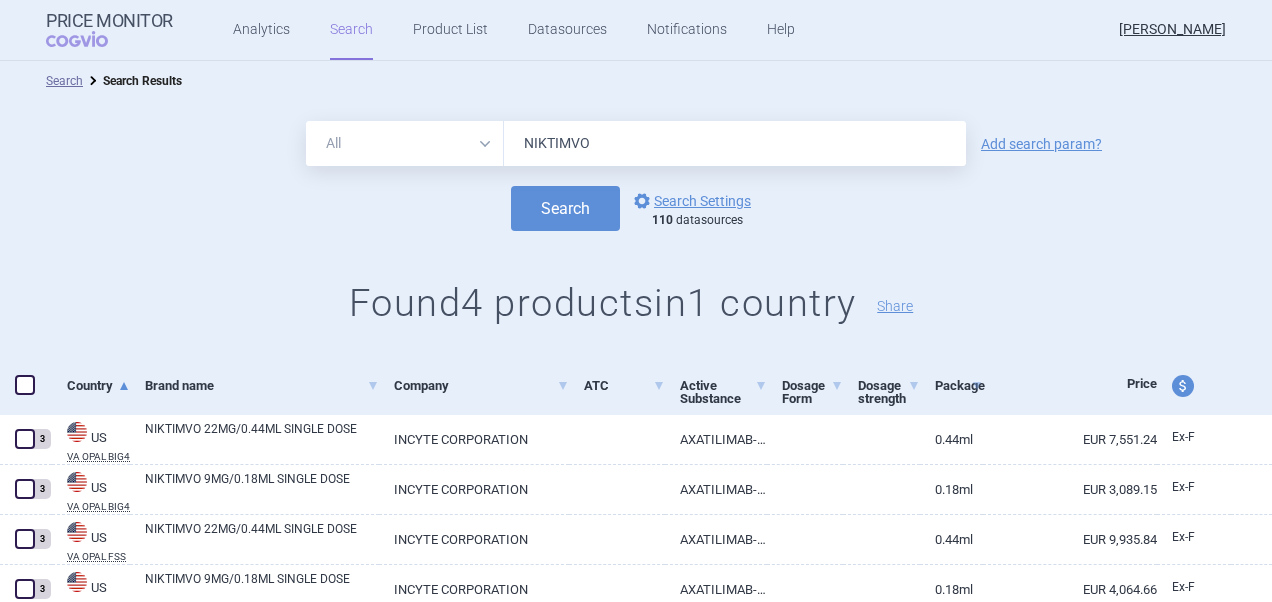 drag, startPoint x: 626, startPoint y: 142, endPoint x: 476, endPoint y: 144, distance: 150.01334 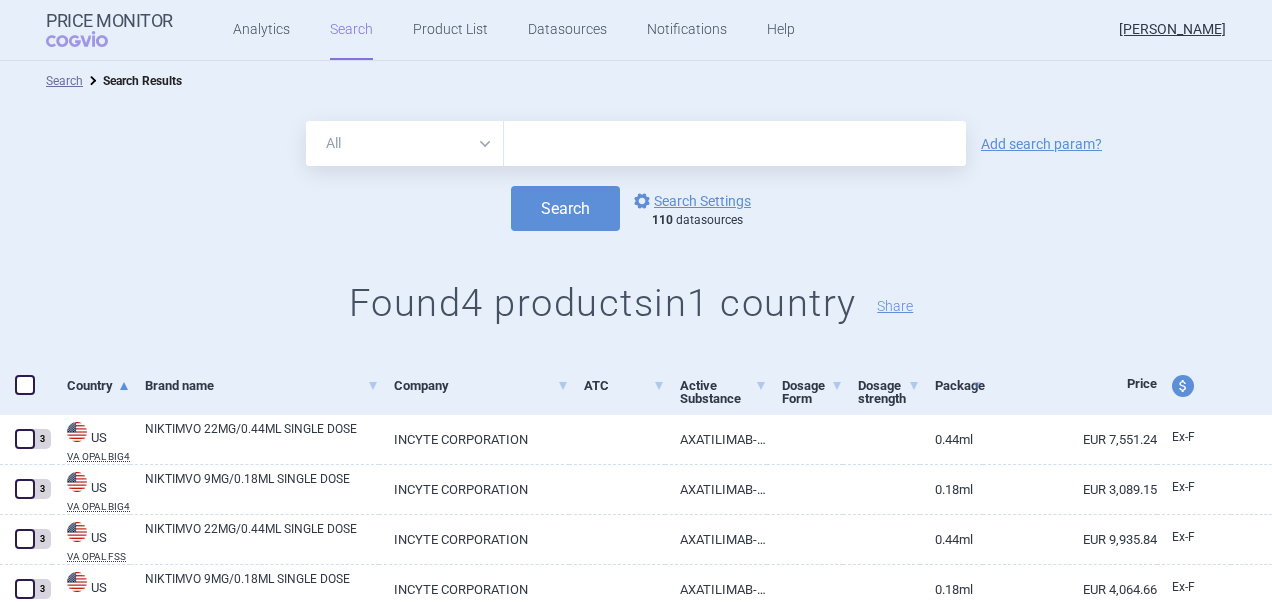 paste on "•	[GEOGRAPHIC_DATA]" 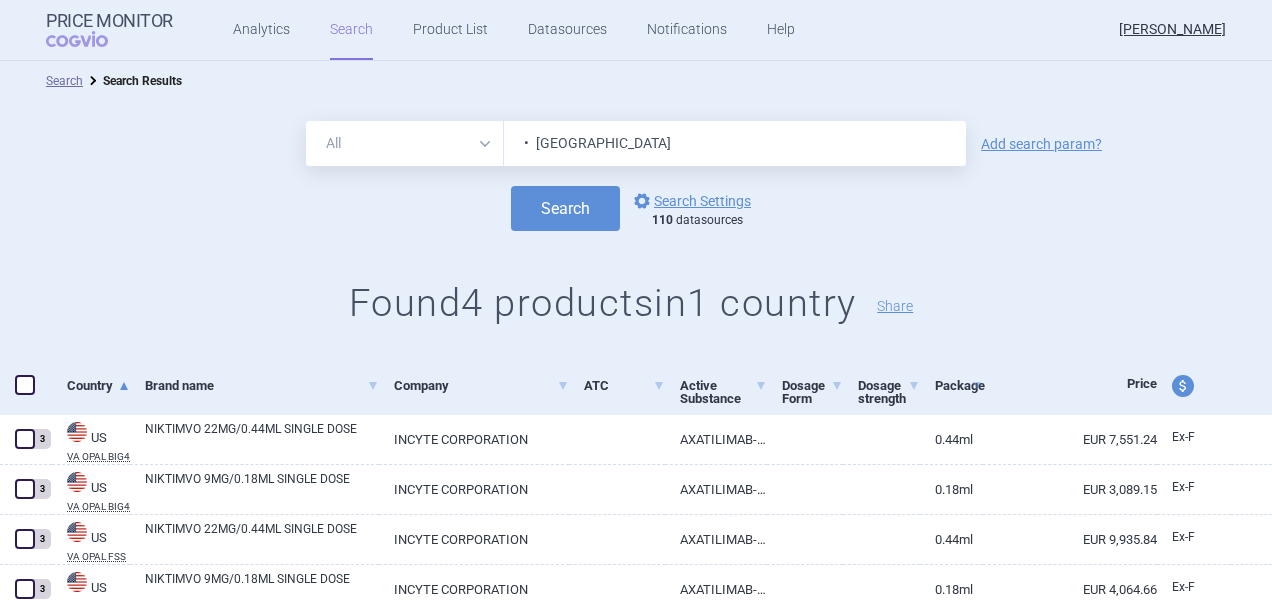 click on "•	[GEOGRAPHIC_DATA]" at bounding box center (735, 143) 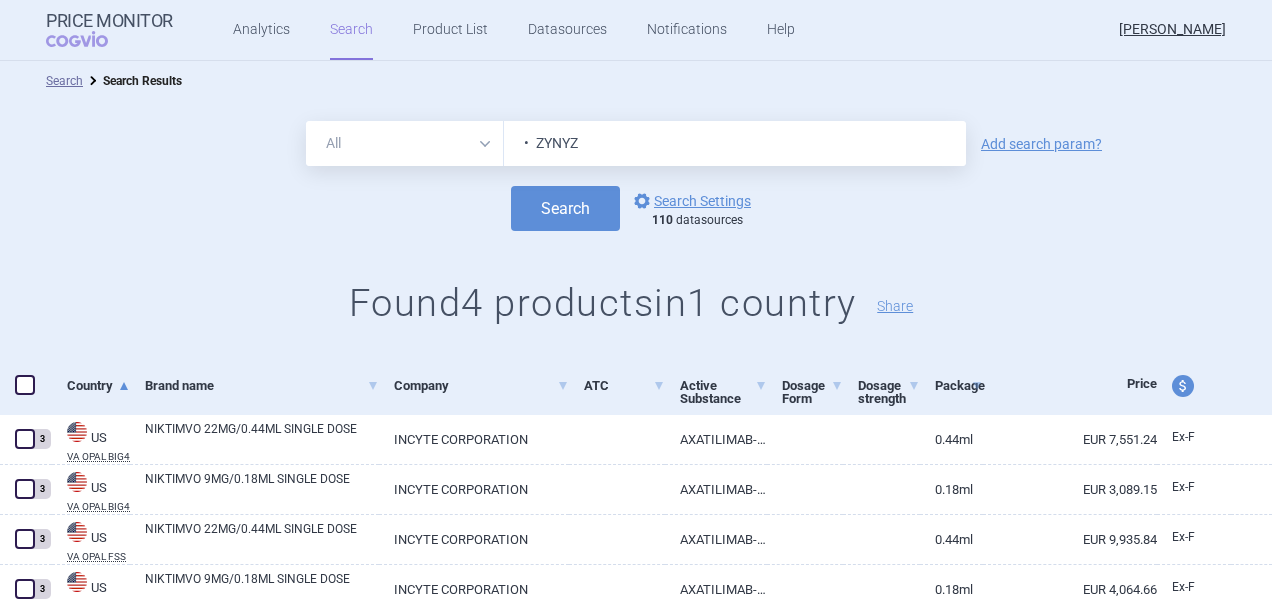 drag, startPoint x: 529, startPoint y: 143, endPoint x: 449, endPoint y: 146, distance: 80.05623 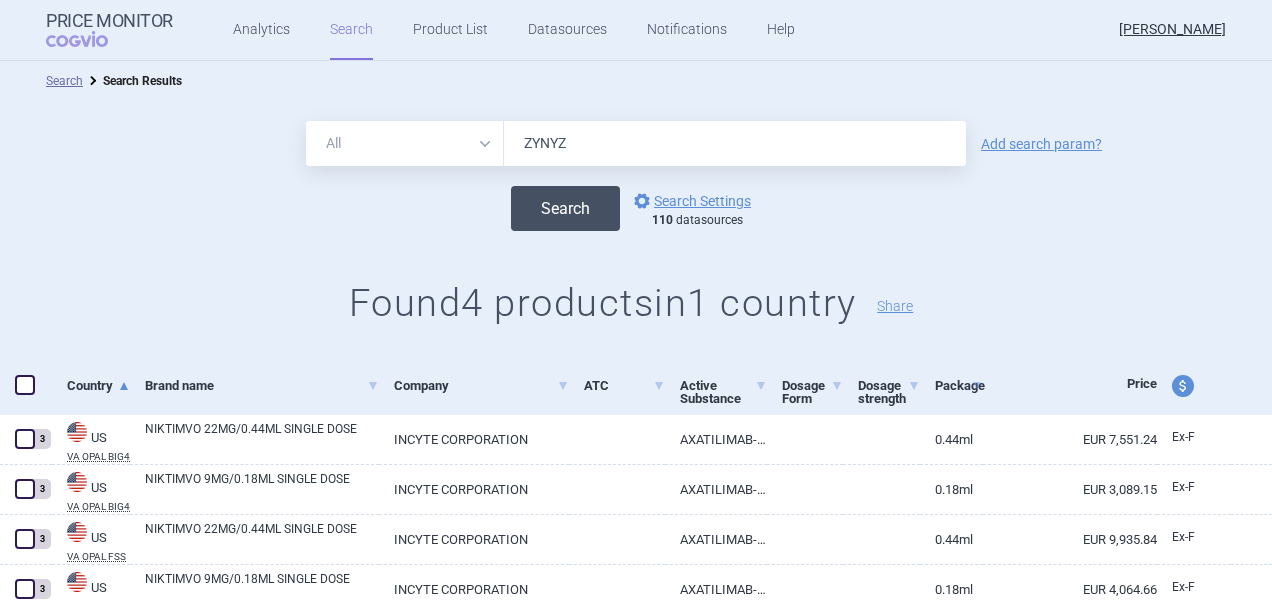 type on "ZYNYZ" 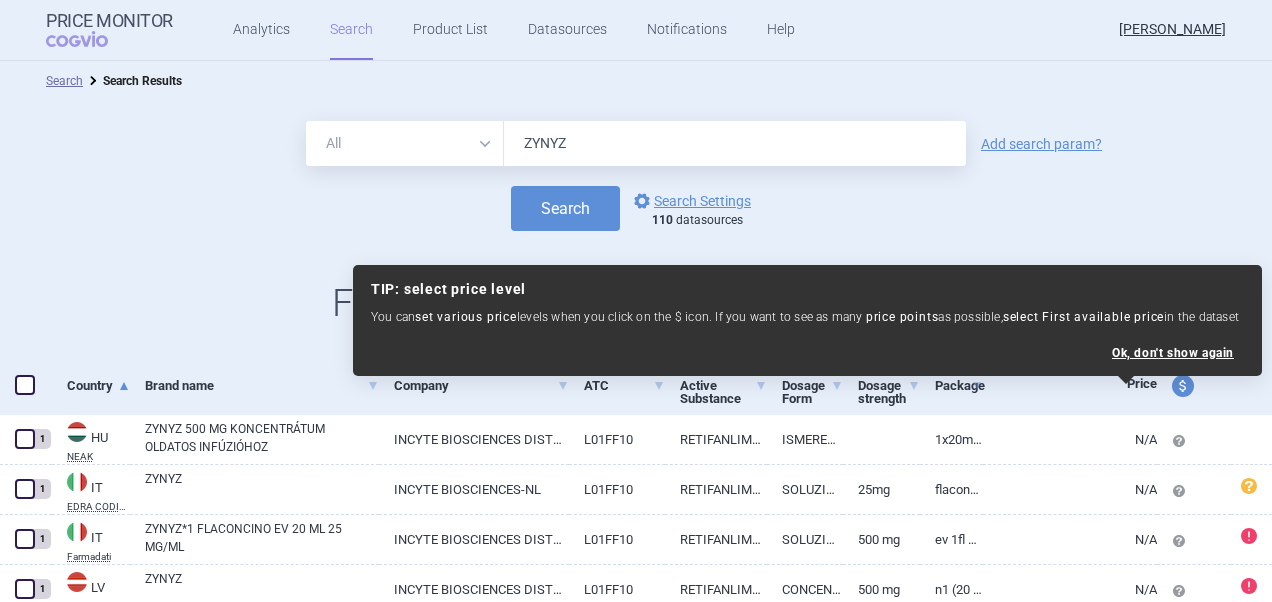 click on "Search options Search Settings 110   datasources" at bounding box center [636, 208] 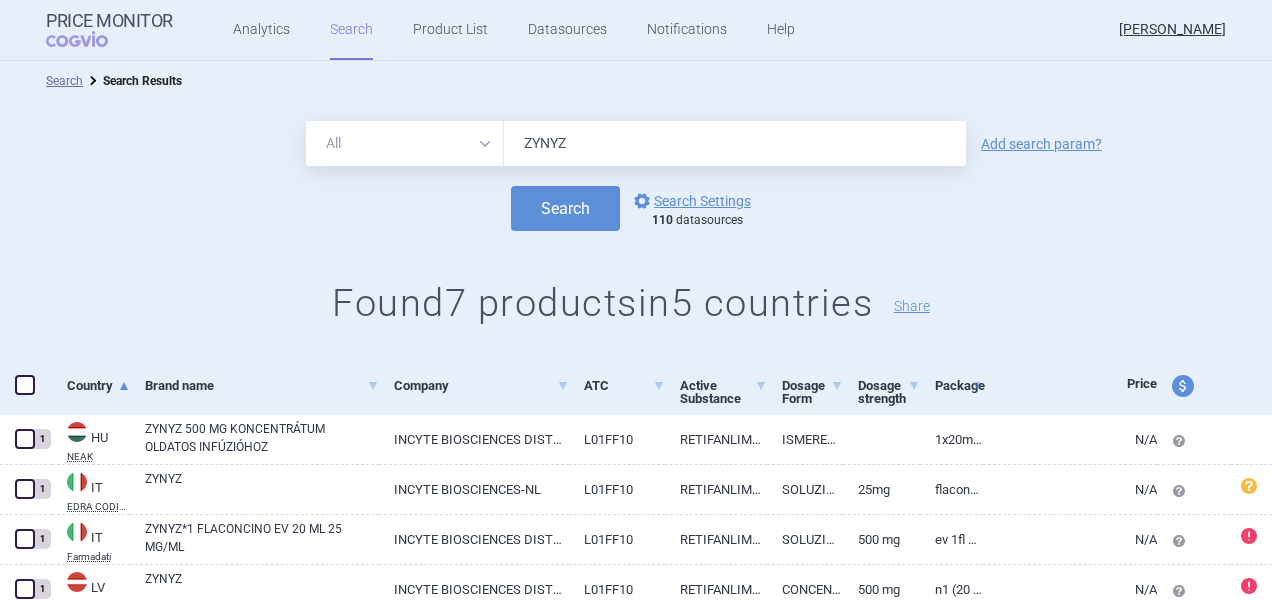 click at bounding box center (25, 385) 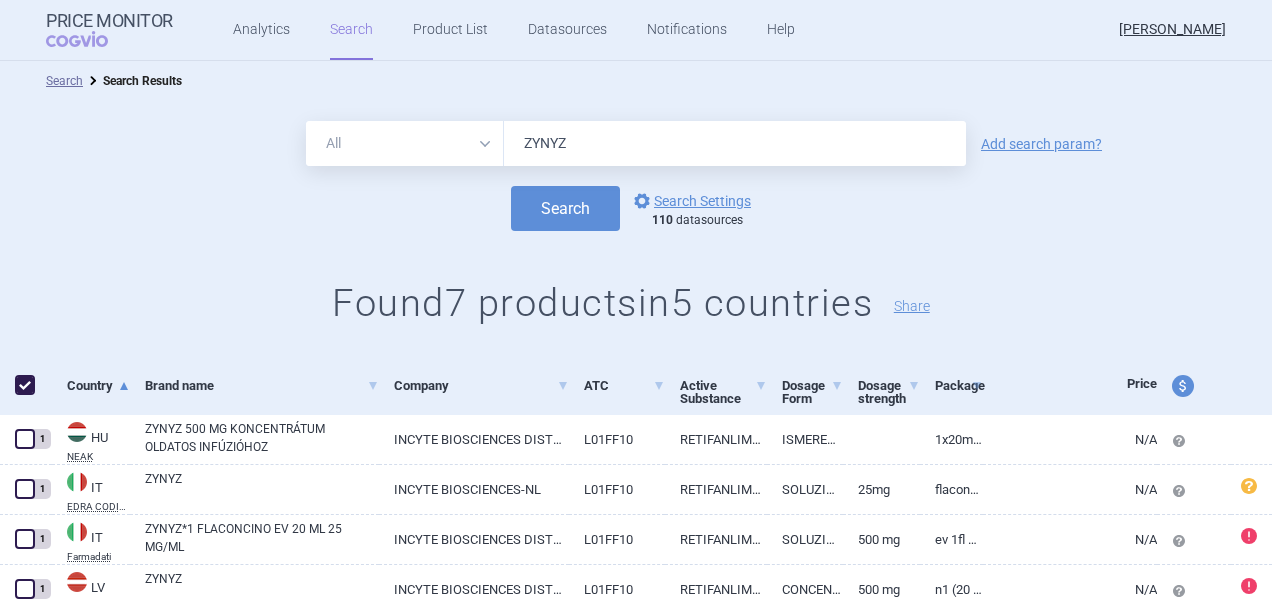 checkbox on "true" 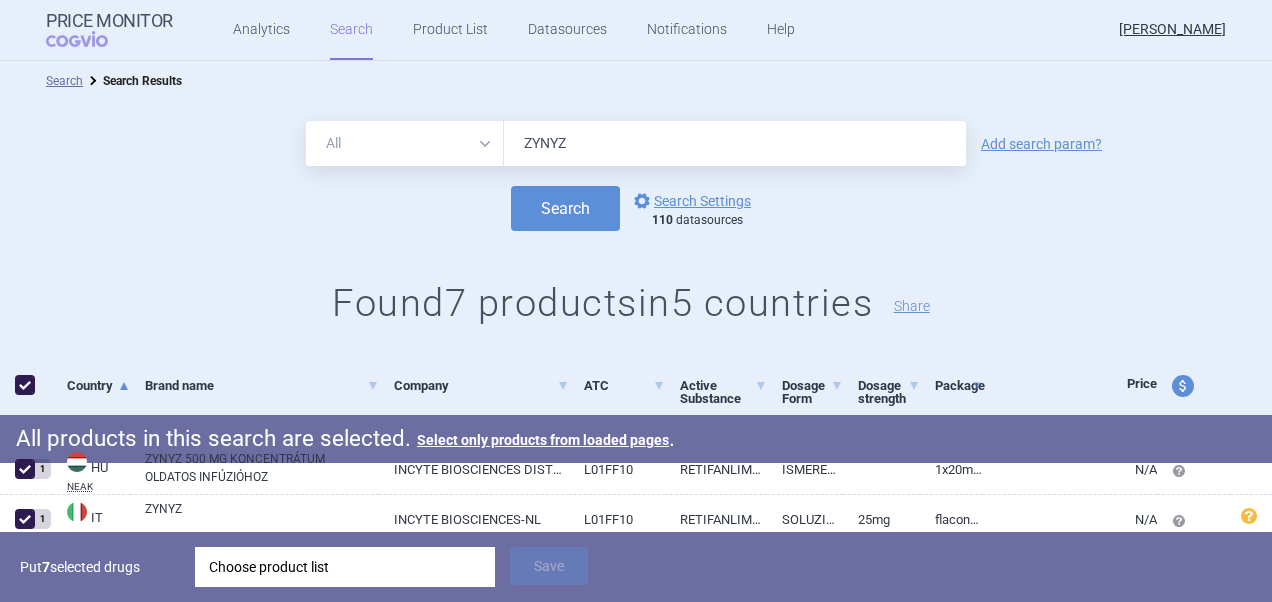 click on "Choose product list" at bounding box center (345, 567) 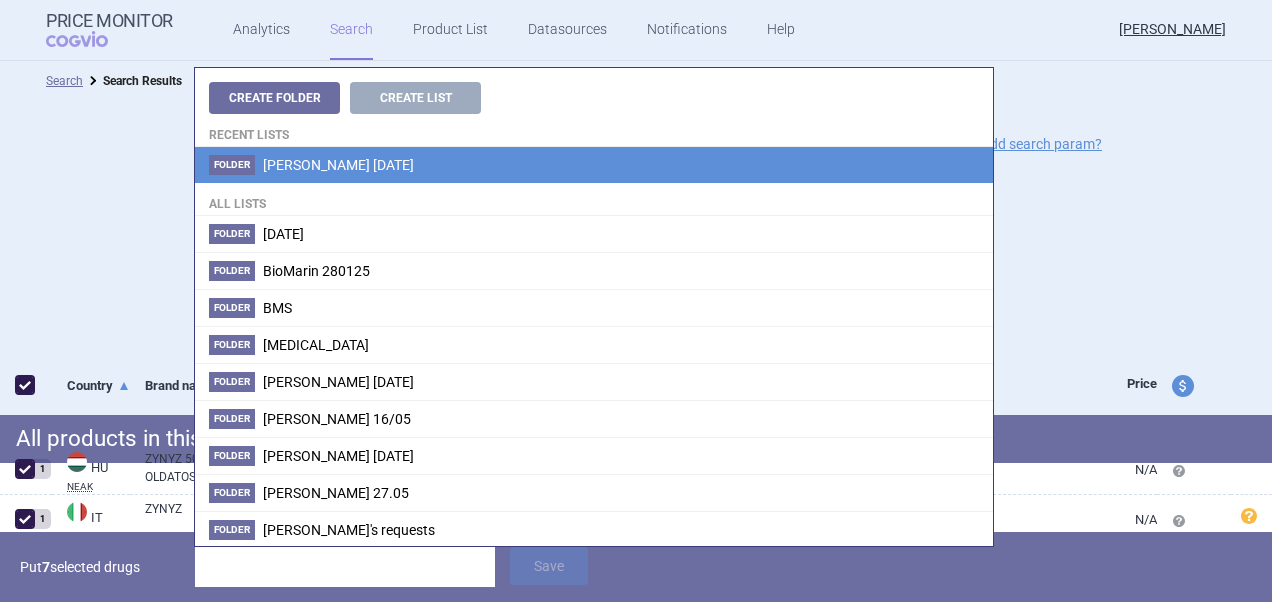 click on "[PERSON_NAME] [DATE]" at bounding box center [338, 165] 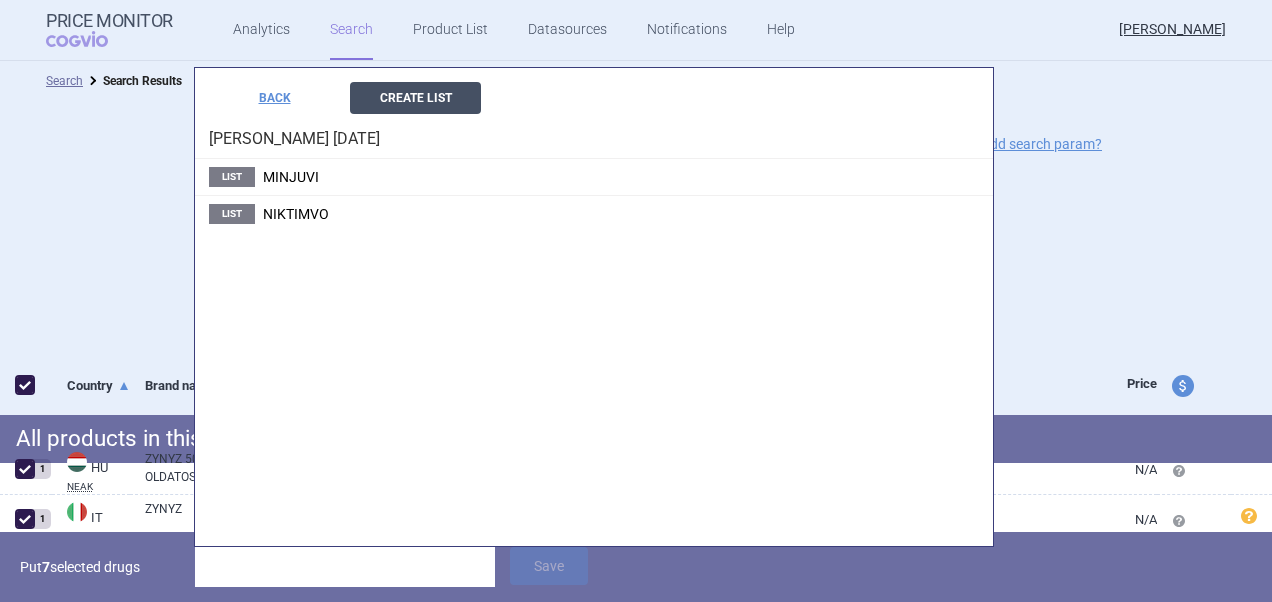 click on "Create List" at bounding box center (415, 98) 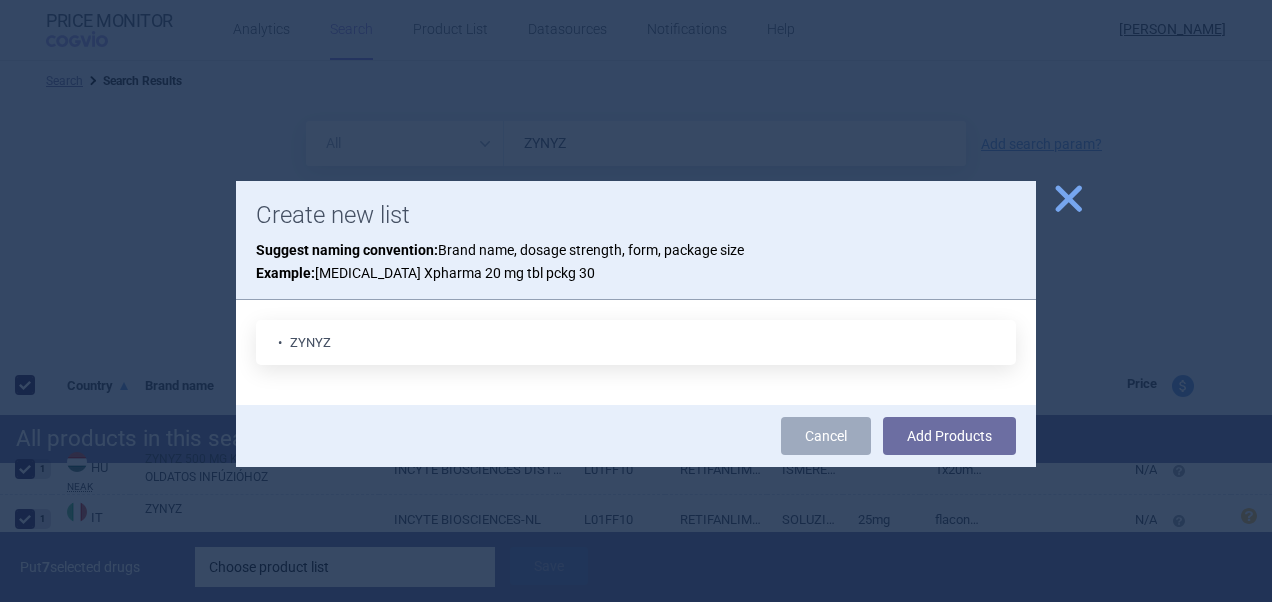 drag, startPoint x: 292, startPoint y: 342, endPoint x: 248, endPoint y: 345, distance: 44.102154 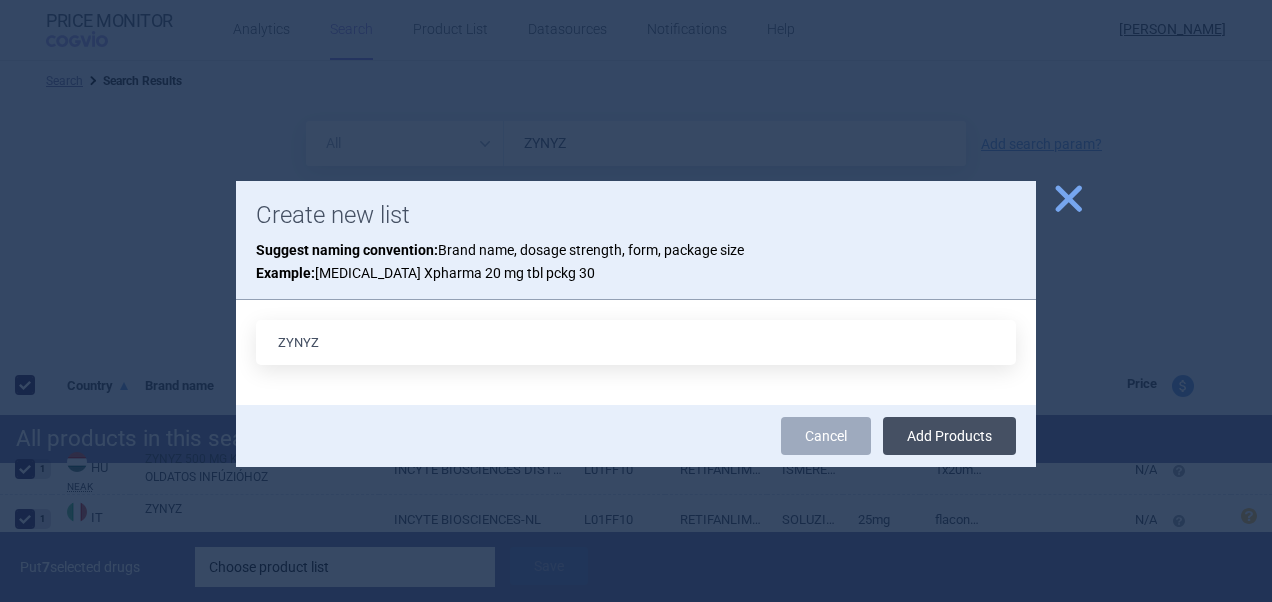 type on "ZYNYZ" 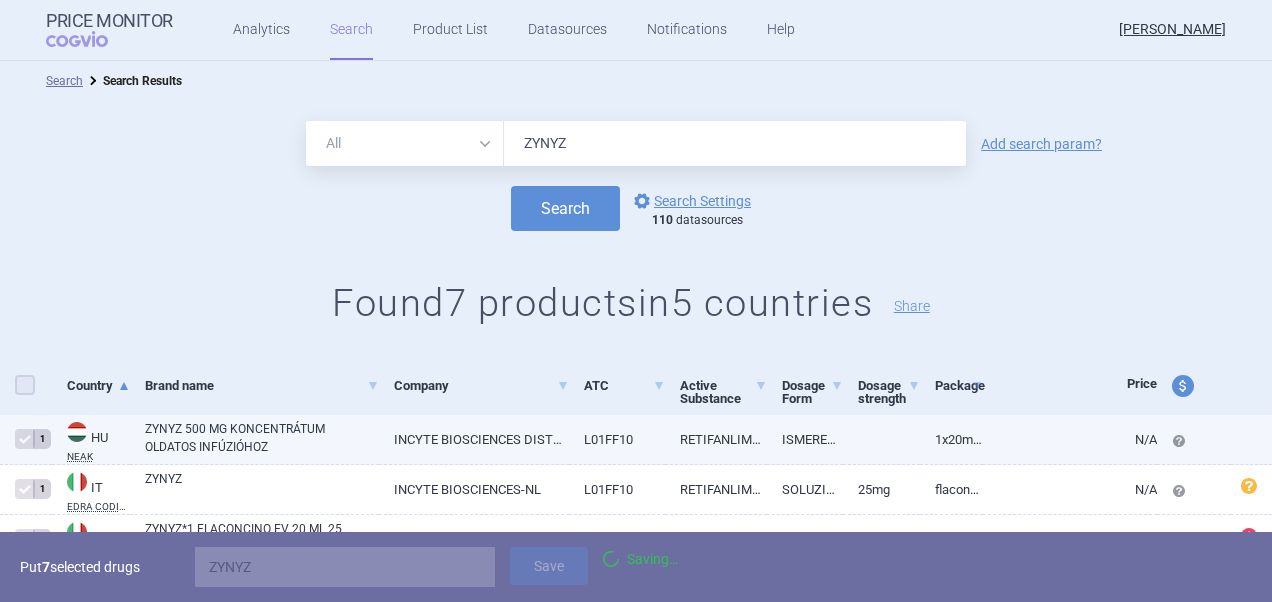 checkbox on "false" 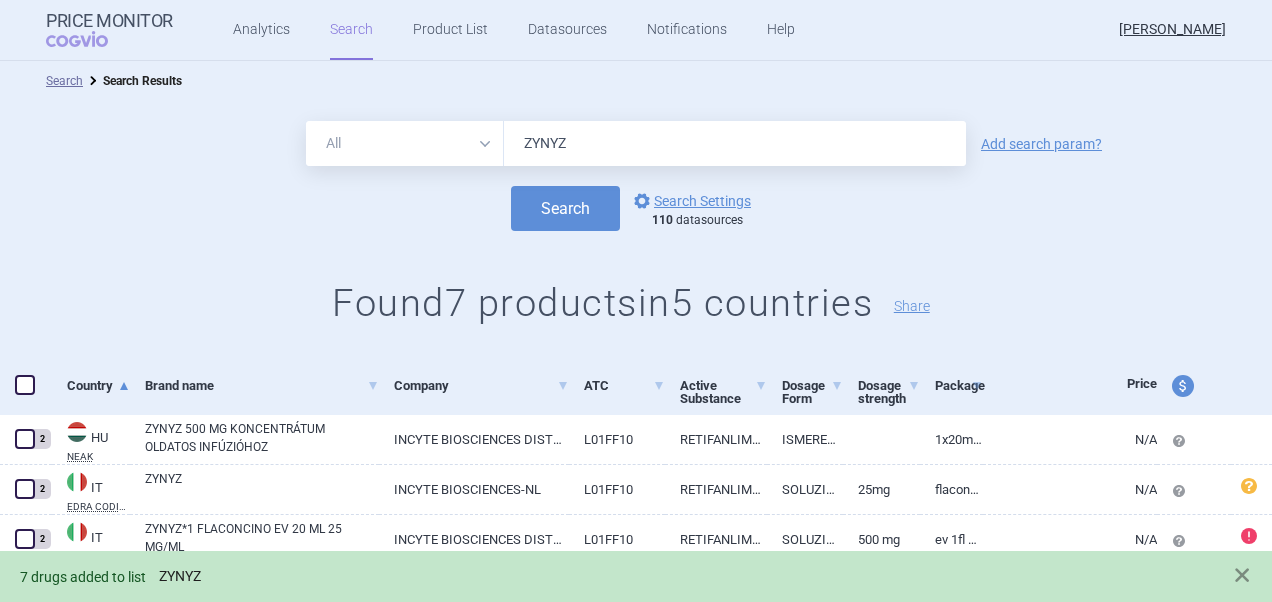 click on "ZYNYZ" at bounding box center (180, 576) 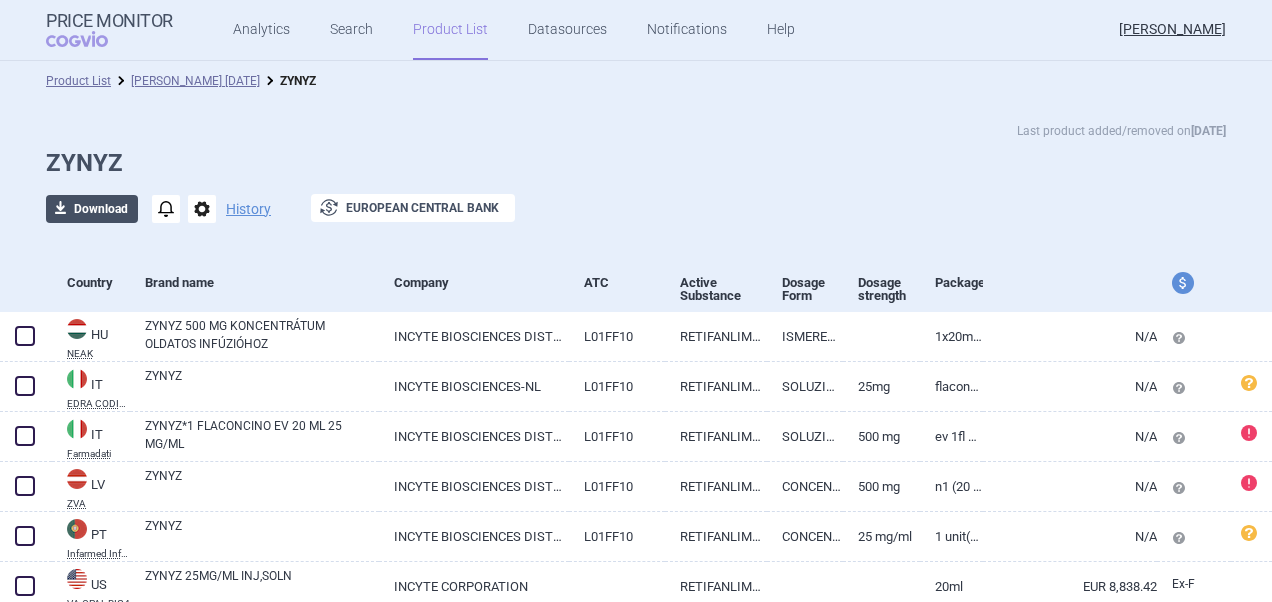 click on "download  Download" at bounding box center (92, 209) 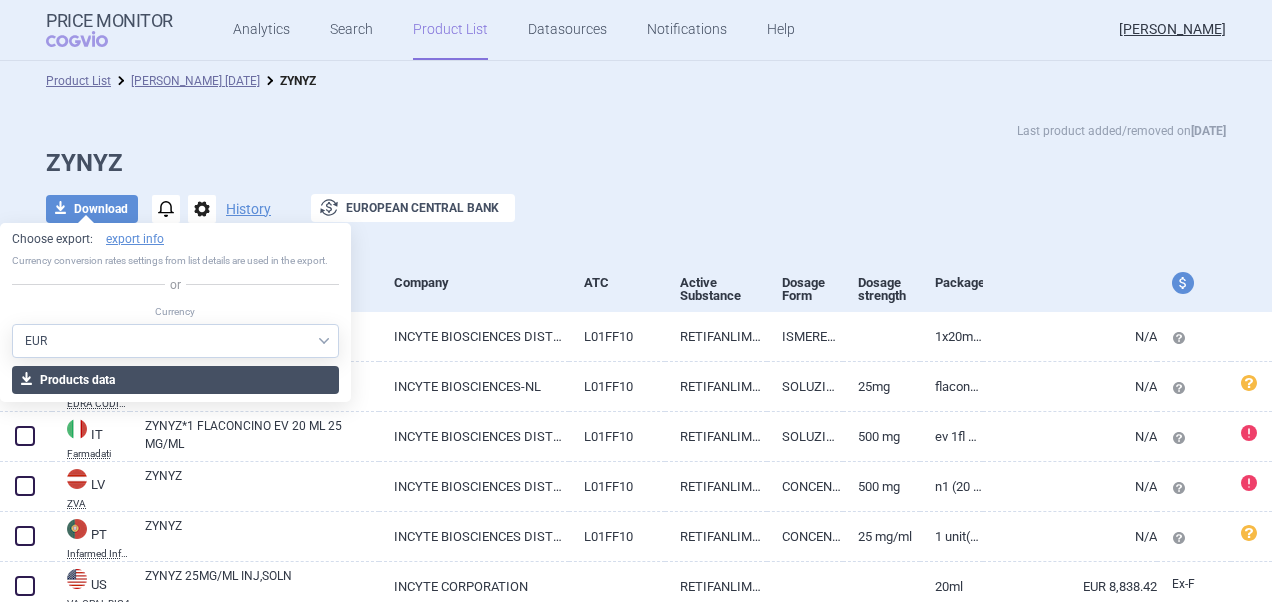 click on "download  Products data" at bounding box center (175, 380) 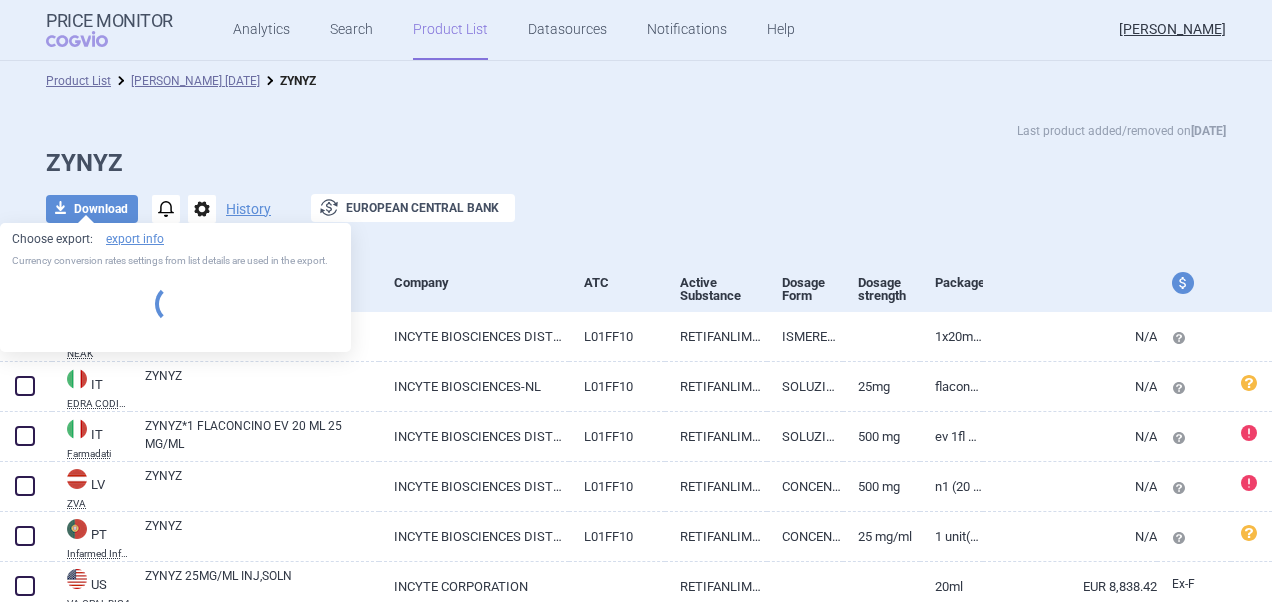 select on "EUR" 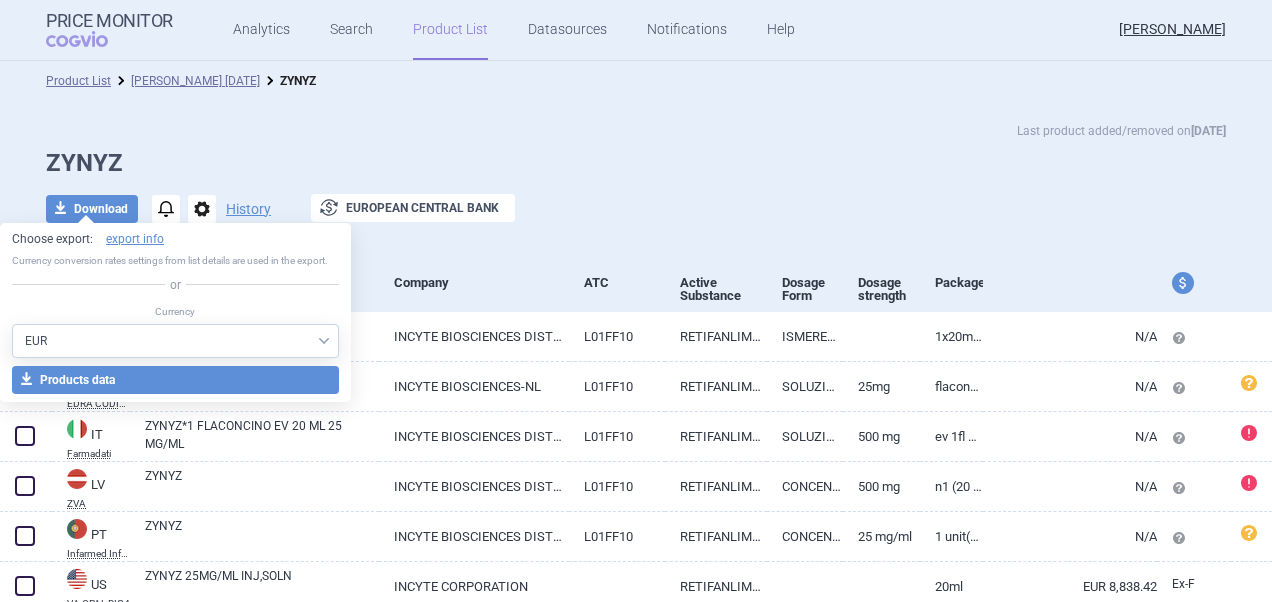 click on "Last product added/removed on  [DATE]" at bounding box center [636, 131] 